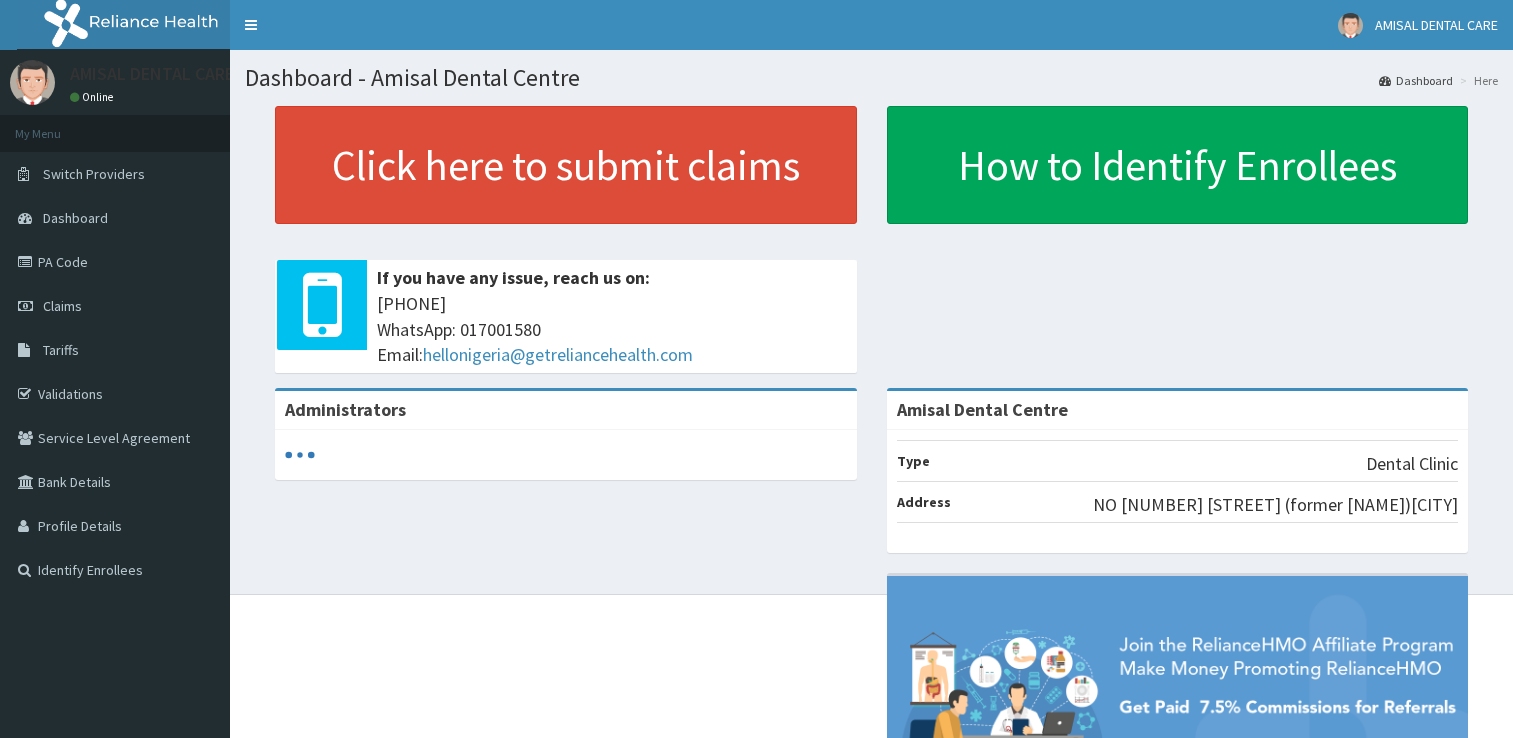 scroll, scrollTop: 0, scrollLeft: 0, axis: both 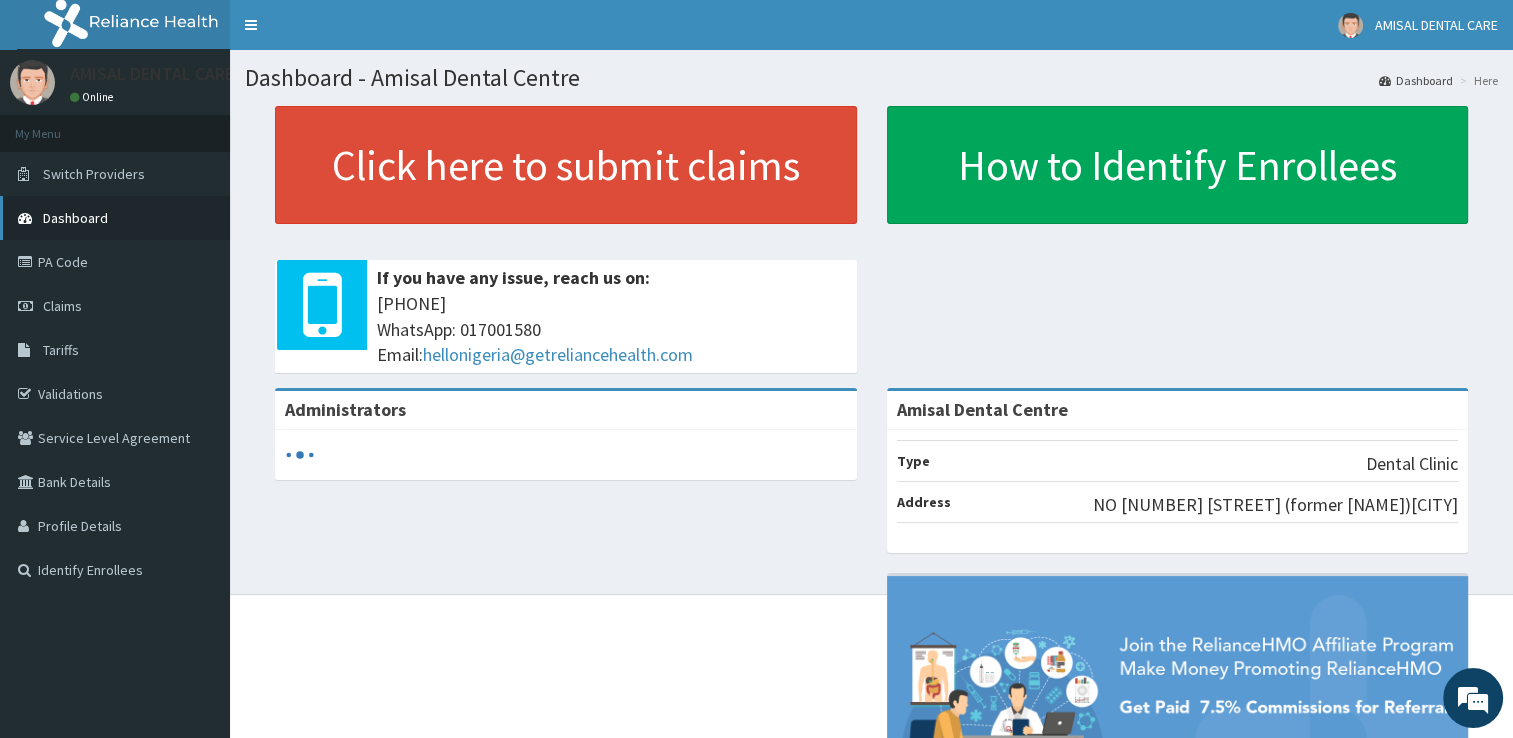 click on "Dashboard" at bounding box center (75, 218) 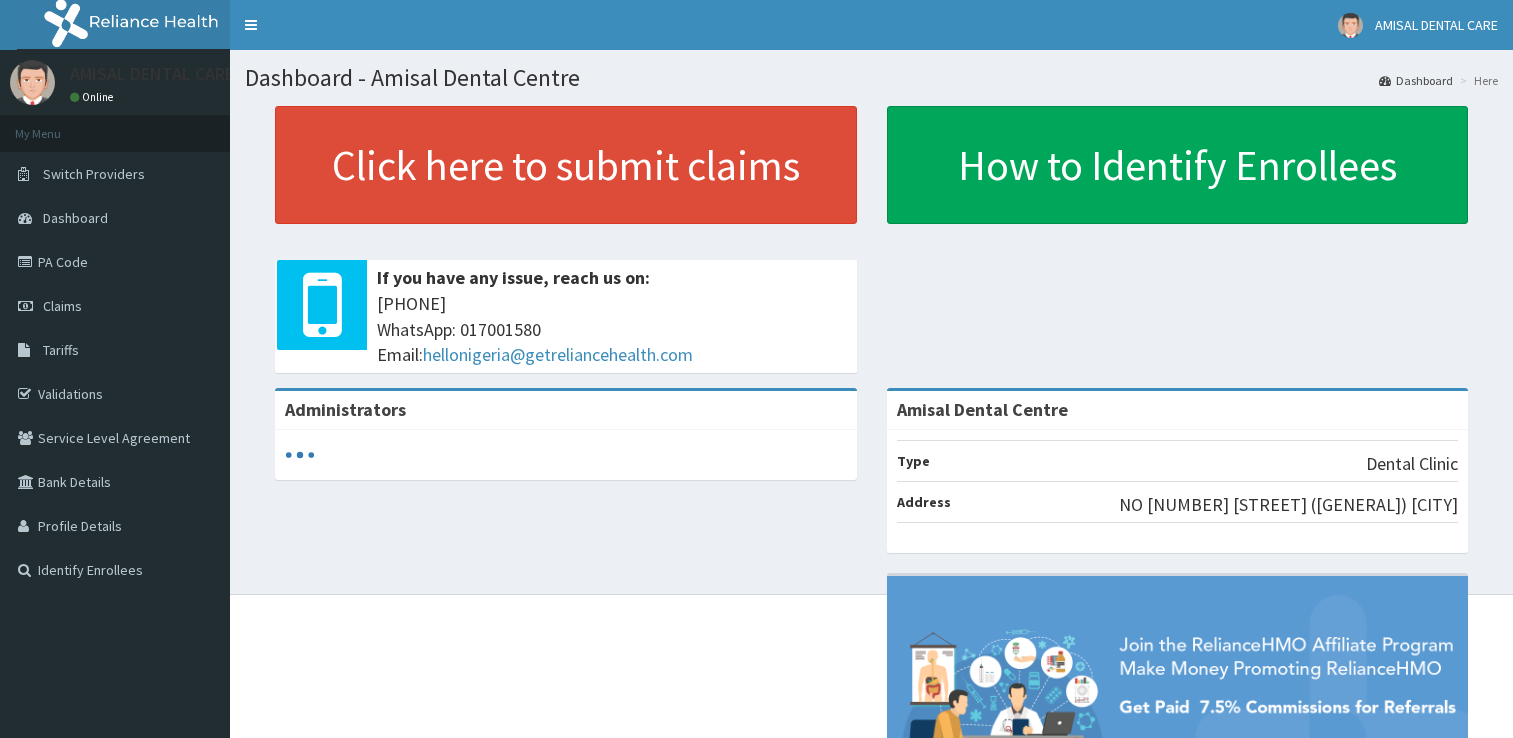 scroll, scrollTop: 0, scrollLeft: 0, axis: both 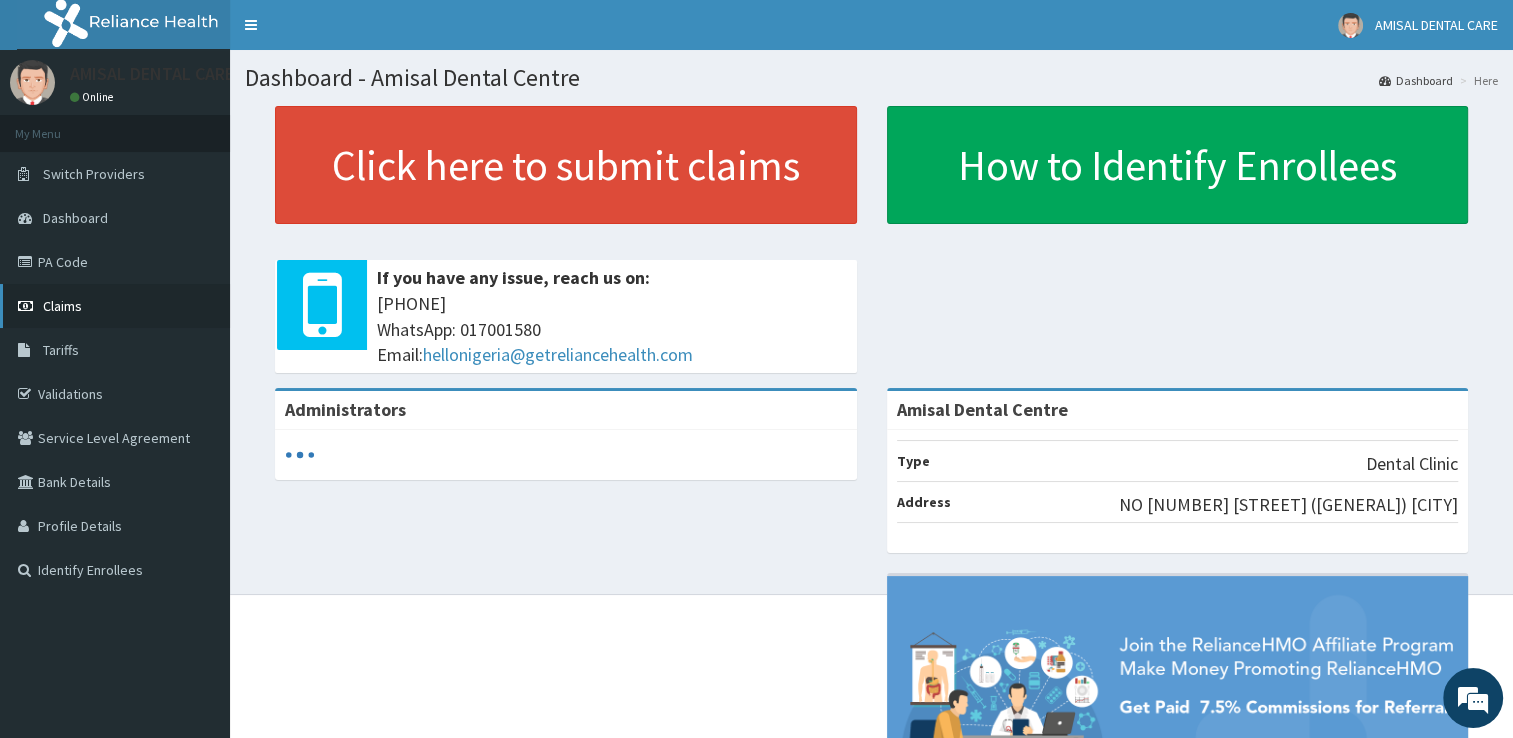 click on "Claims" at bounding box center (115, 306) 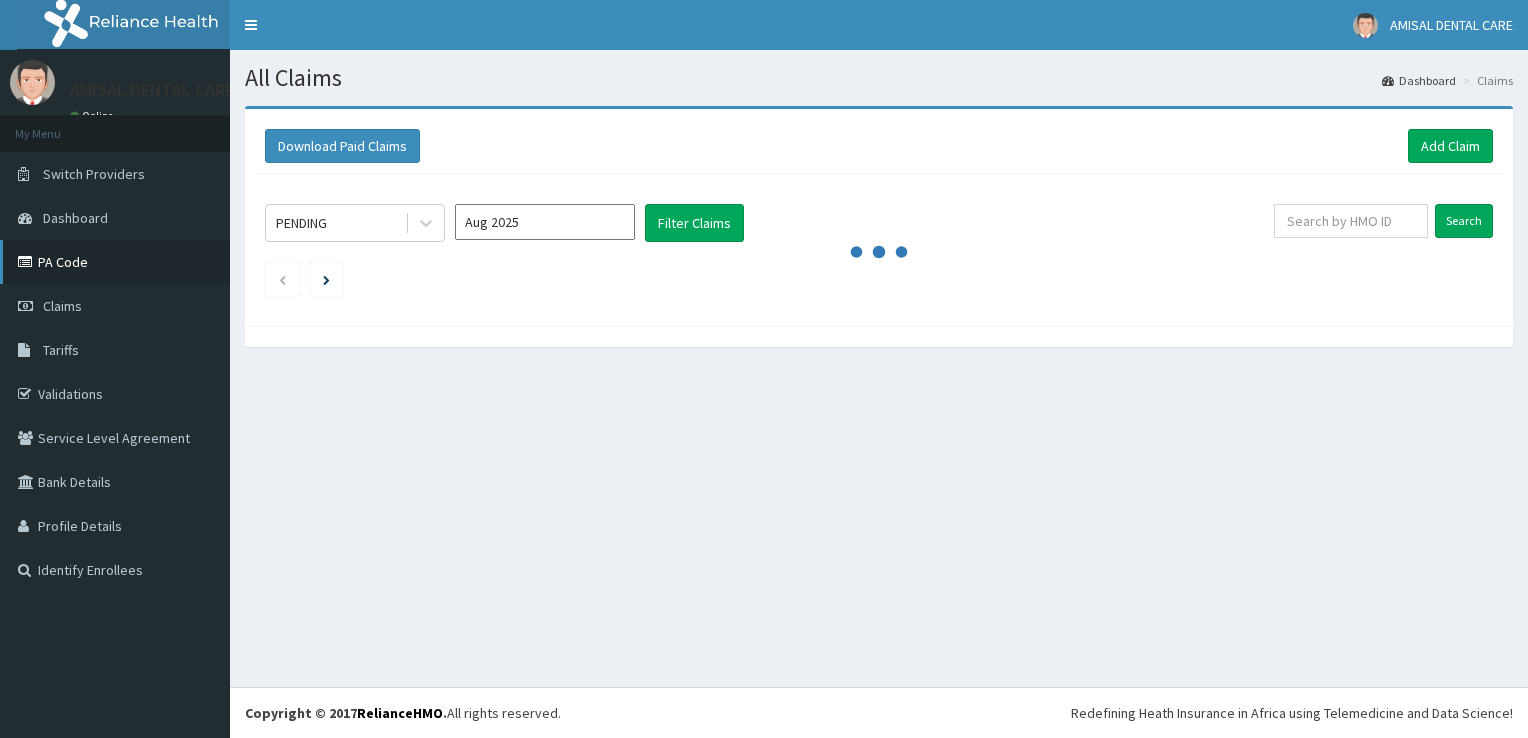 scroll, scrollTop: 0, scrollLeft: 0, axis: both 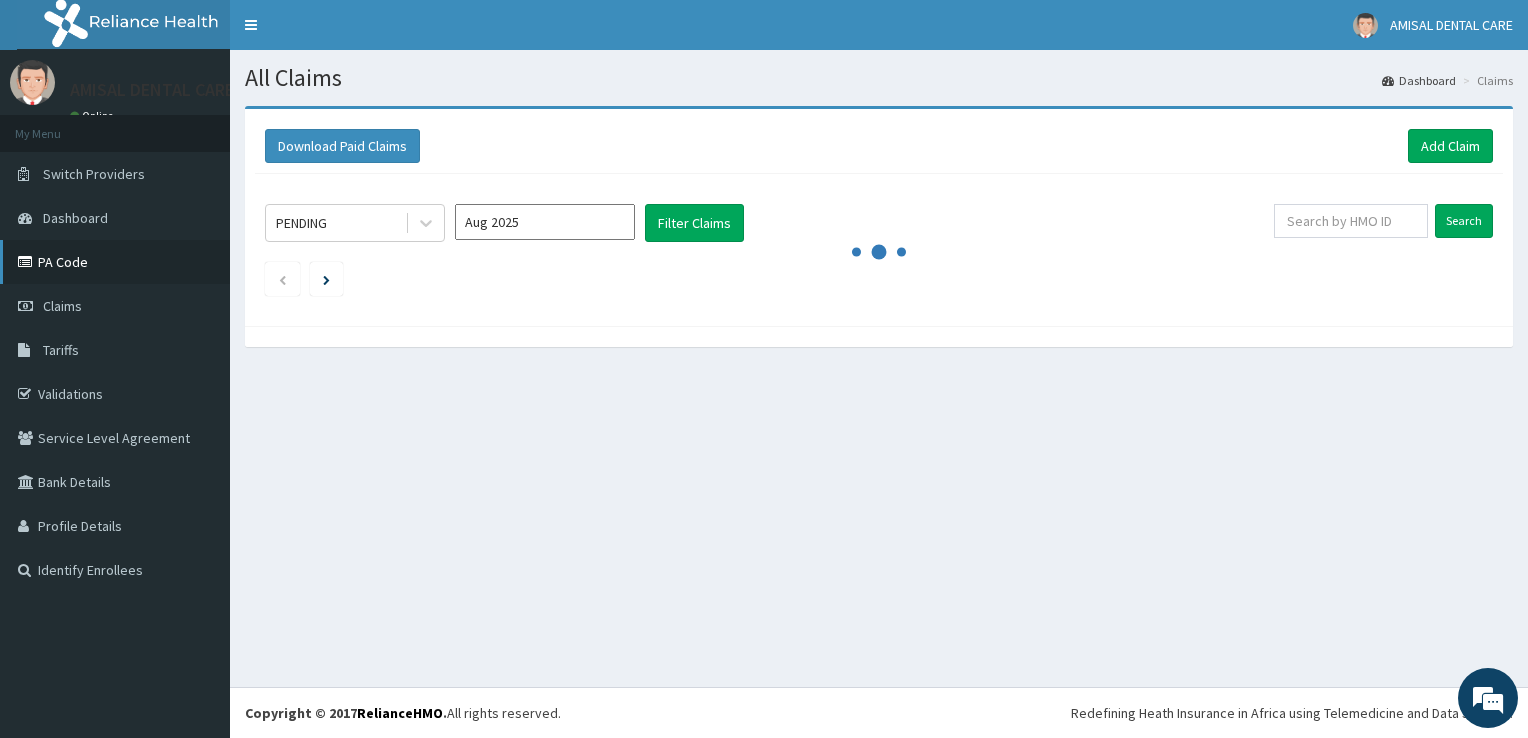 click on "PA Code" at bounding box center (115, 262) 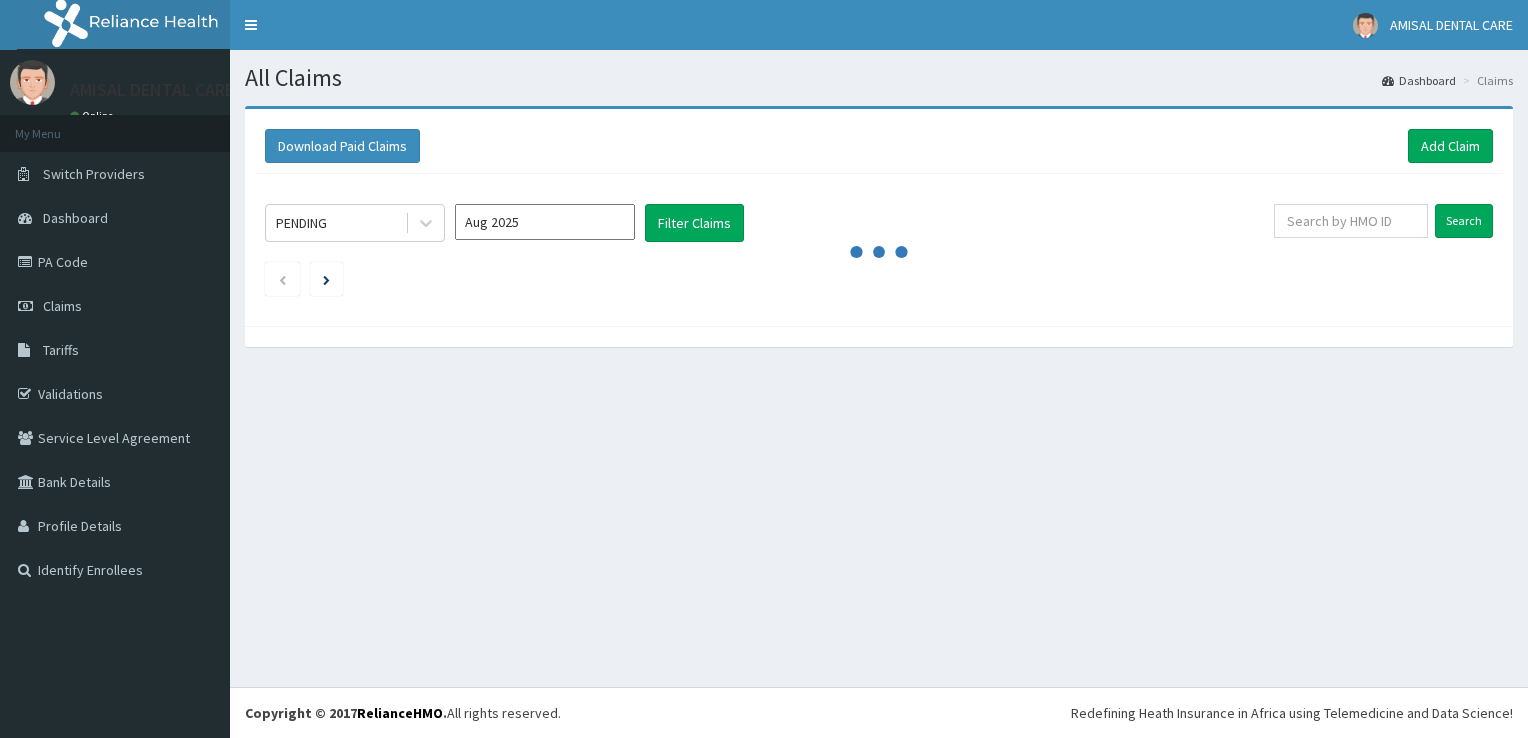 scroll, scrollTop: 0, scrollLeft: 0, axis: both 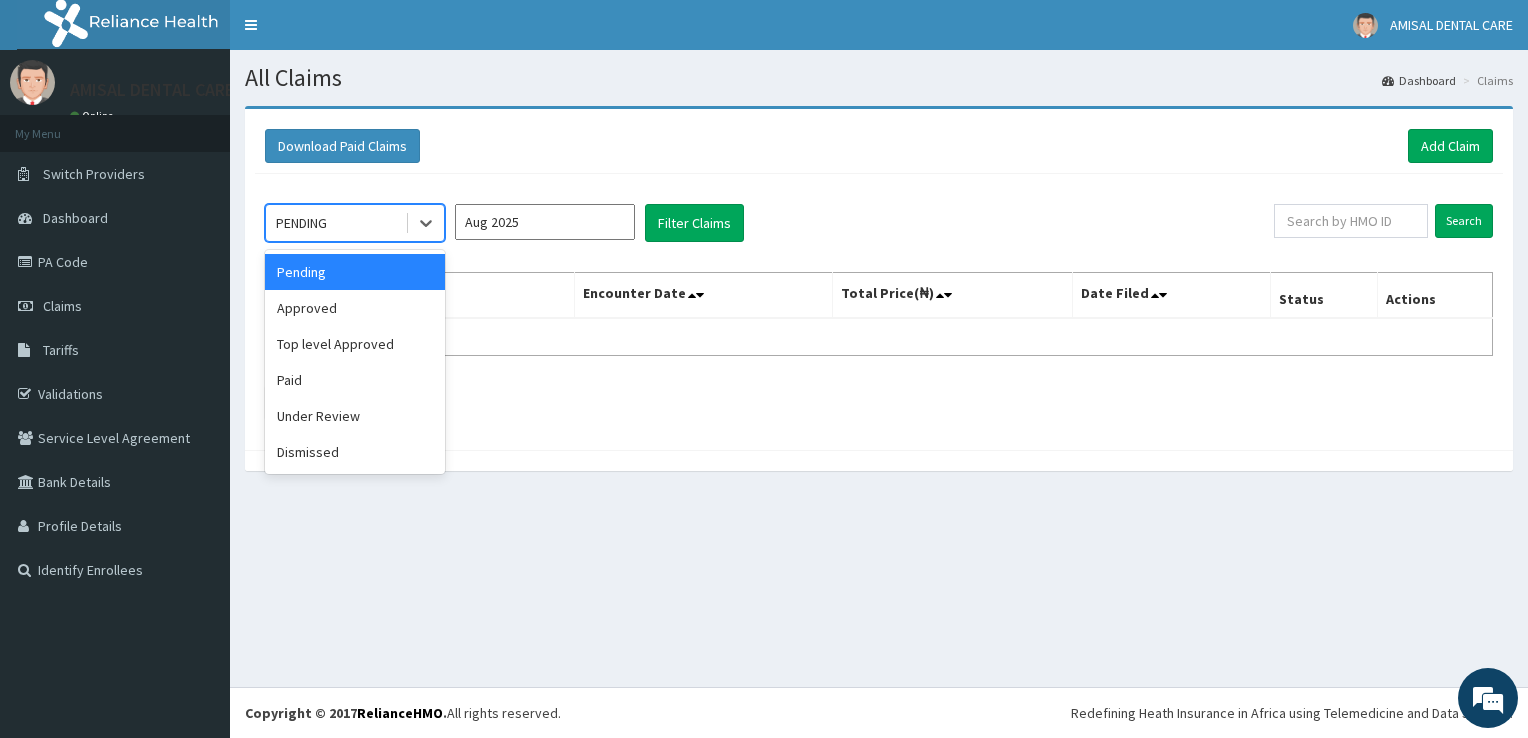 click on "PENDING" at bounding box center [301, 223] 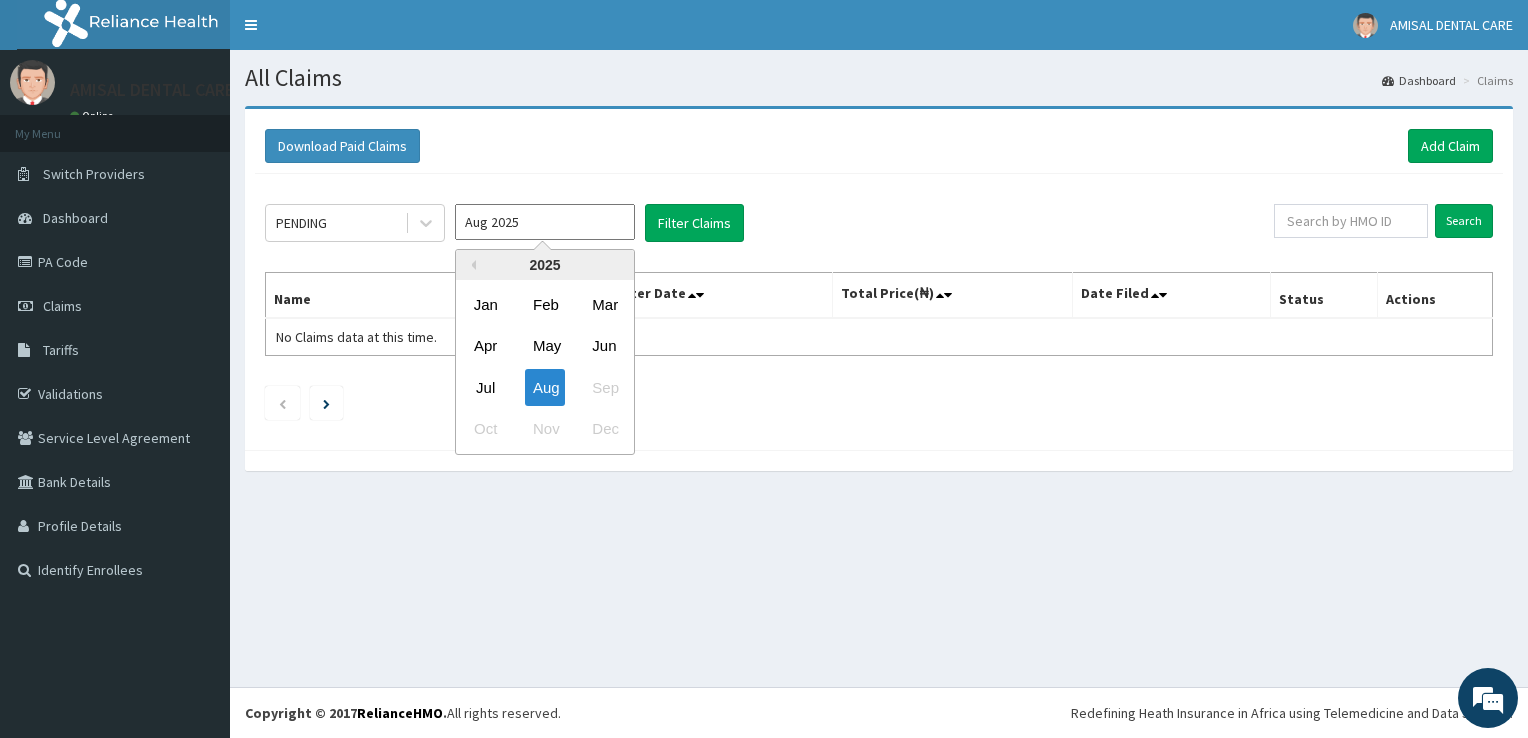click on "Aug 2025" at bounding box center (545, 222) 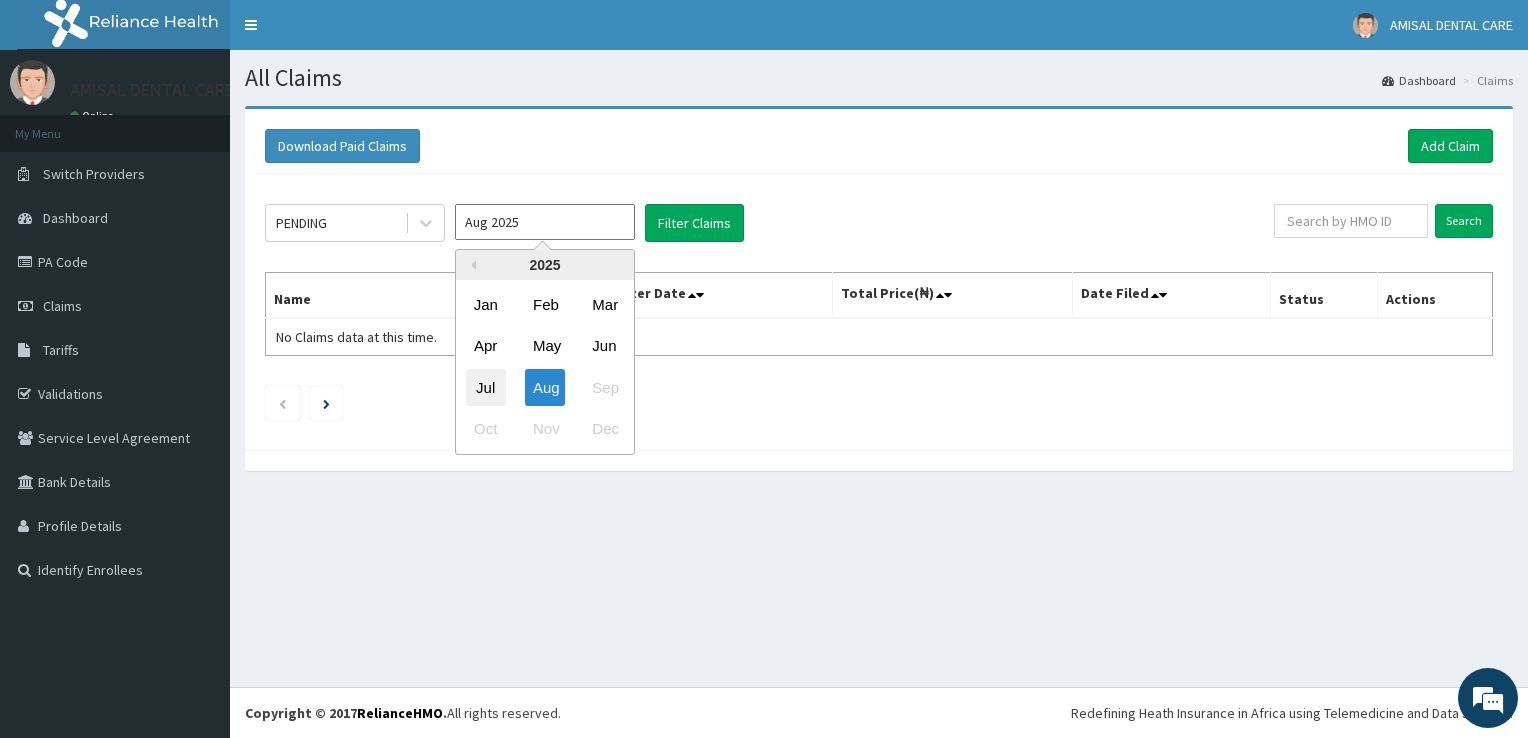 scroll, scrollTop: 0, scrollLeft: 0, axis: both 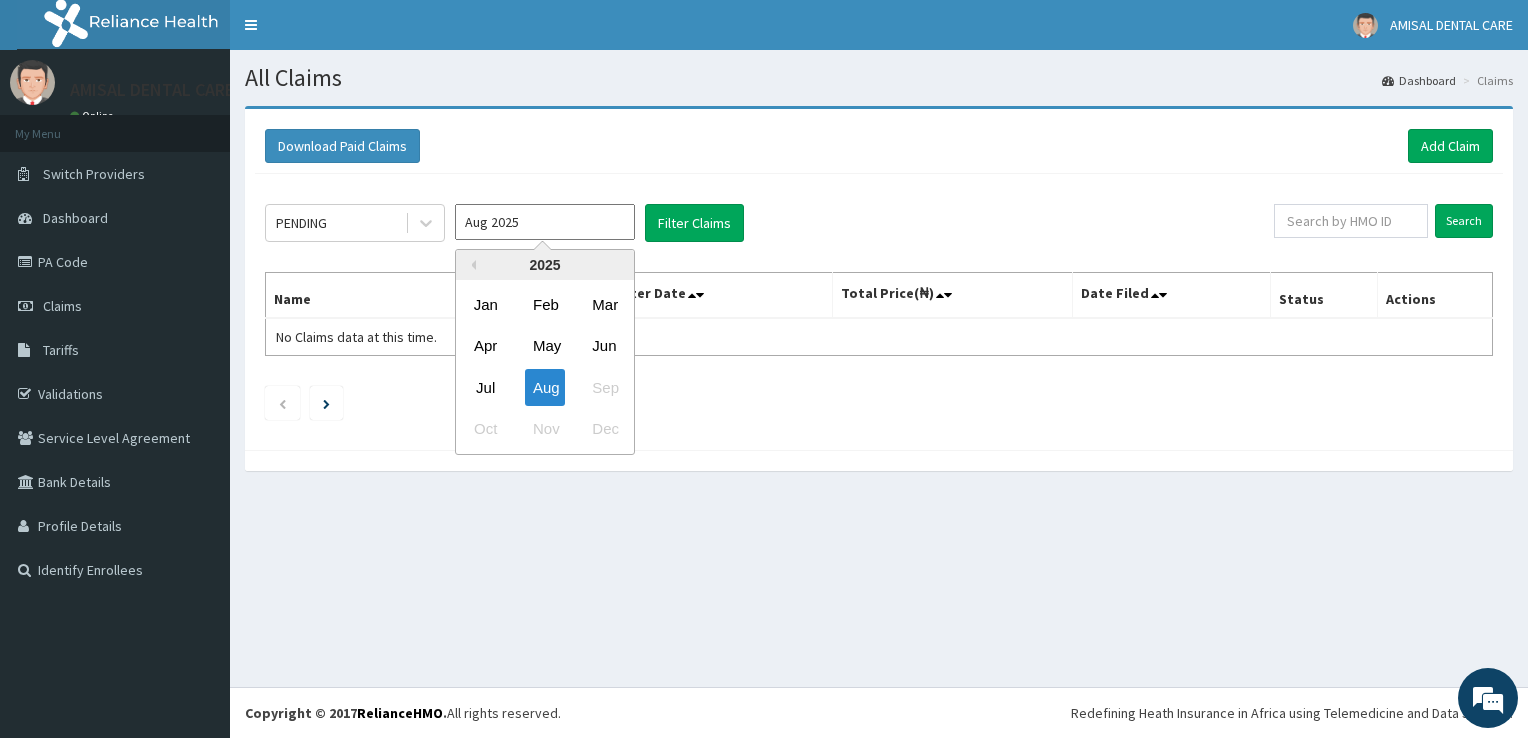 type on "Jul 2025" 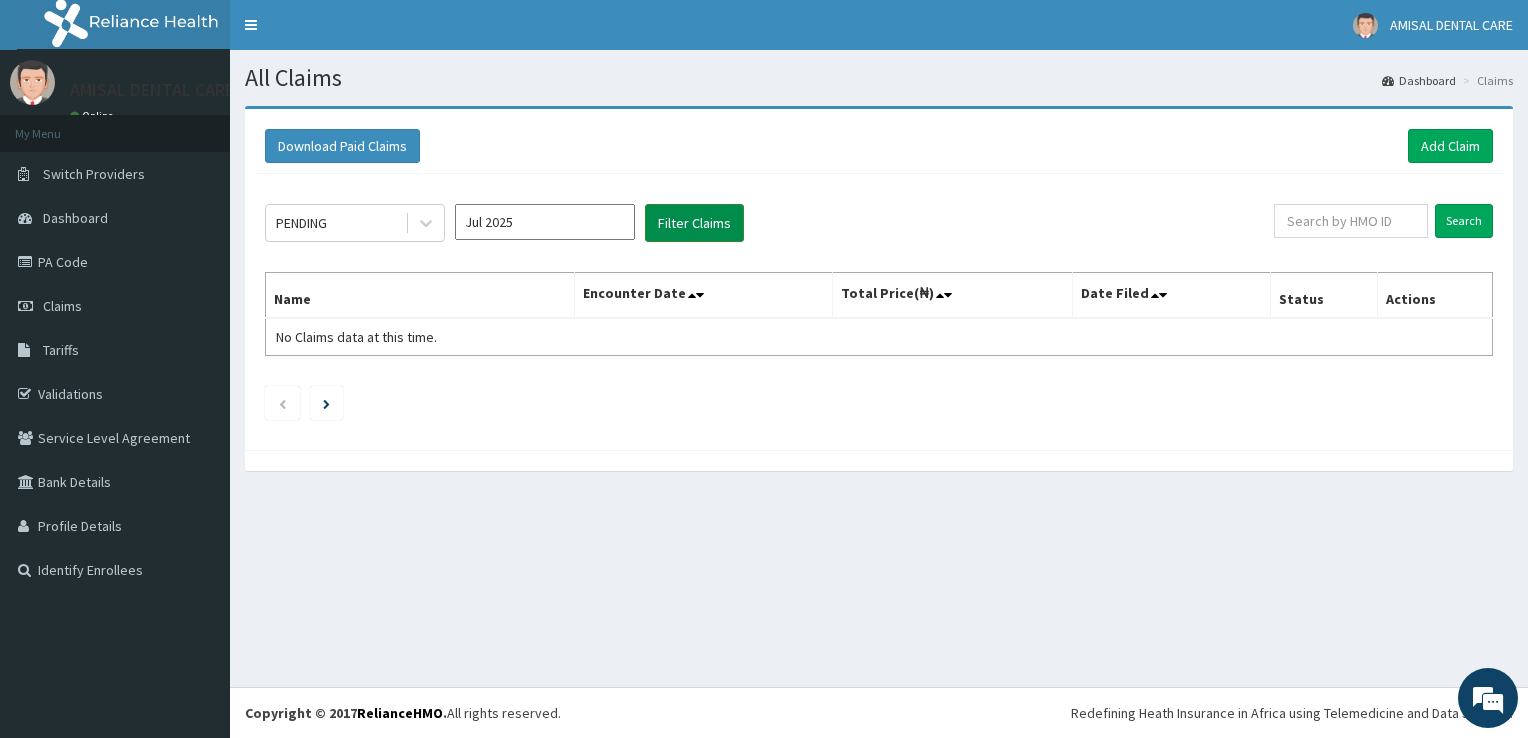 click on "Filter Claims" at bounding box center (694, 223) 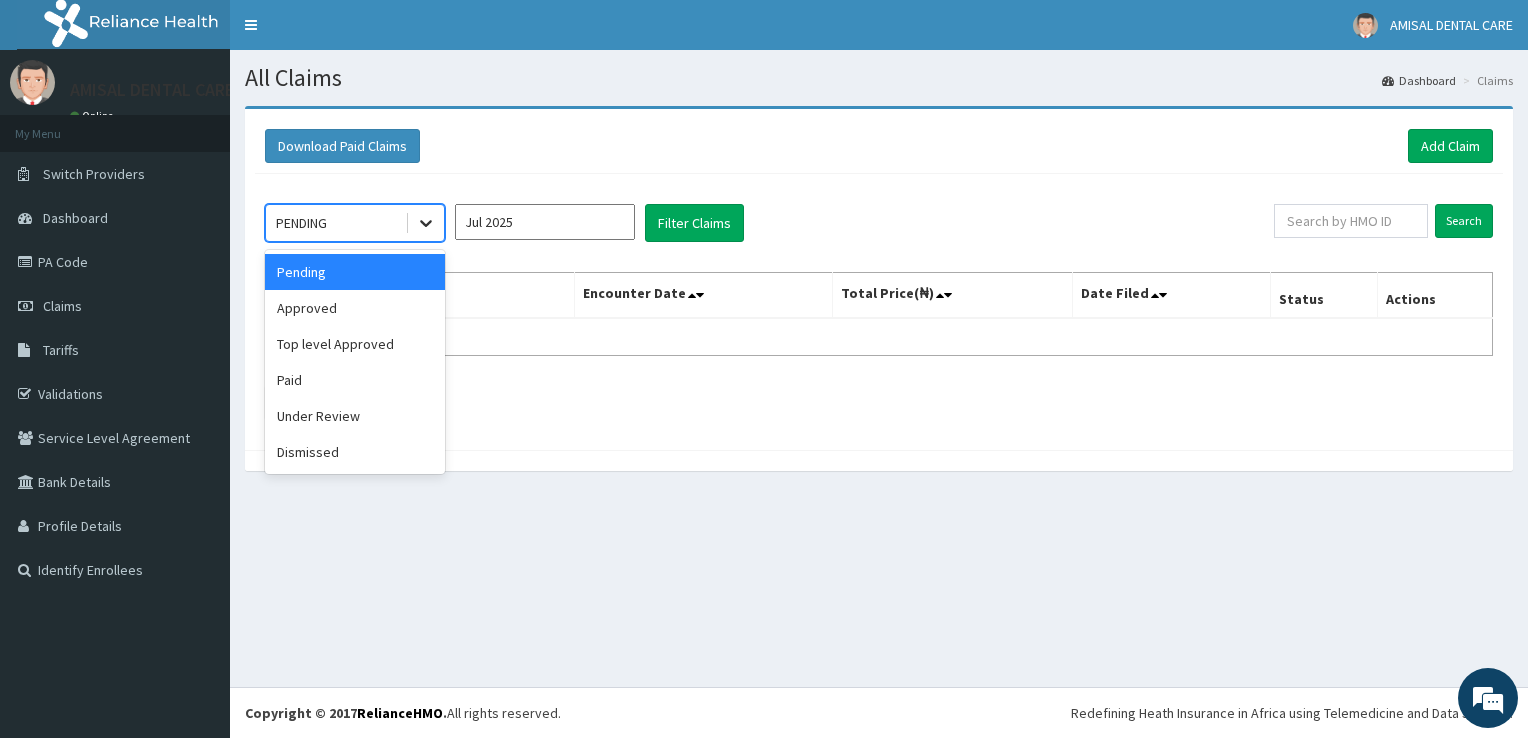 click at bounding box center [426, 223] 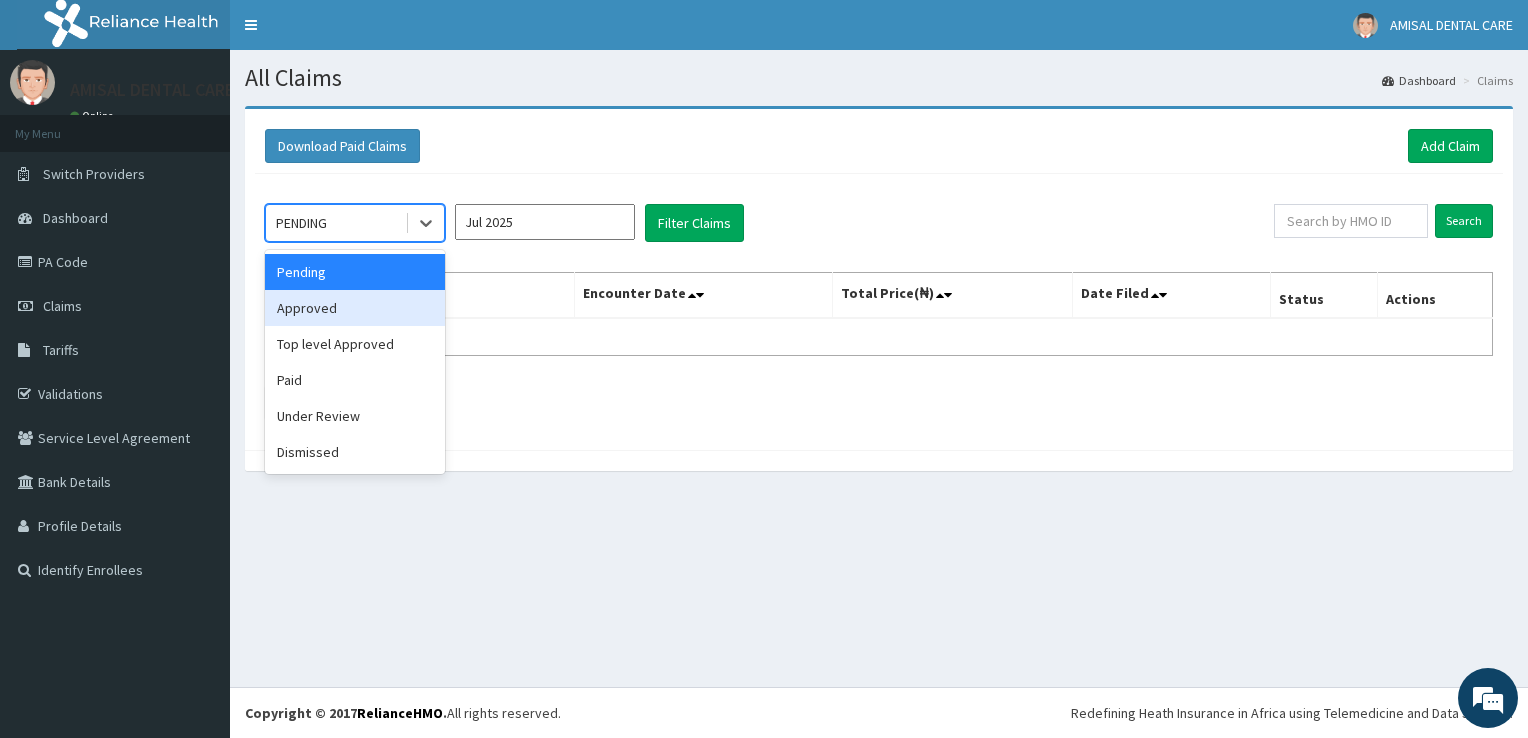 click on "Approved" at bounding box center [355, 308] 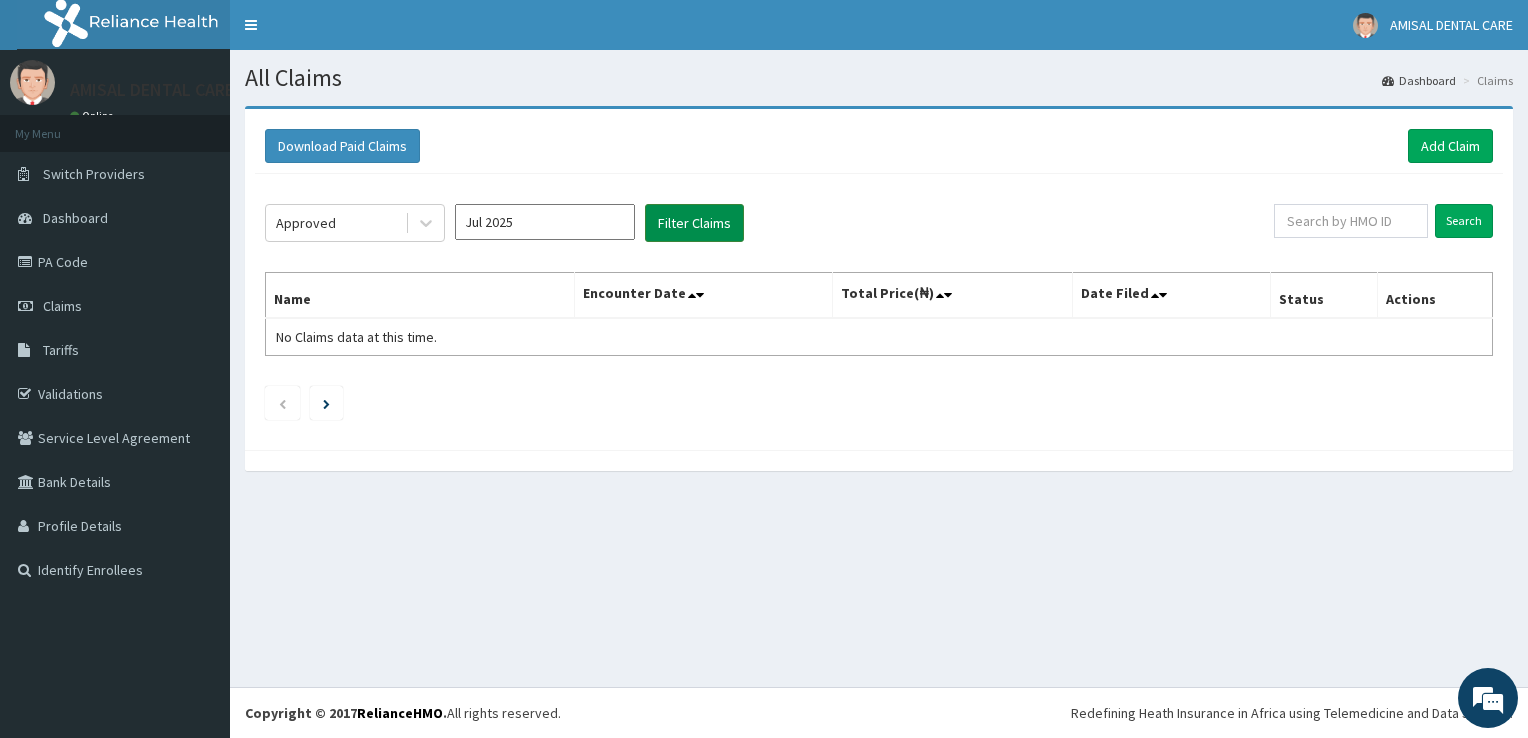 click on "Filter Claims" at bounding box center [694, 223] 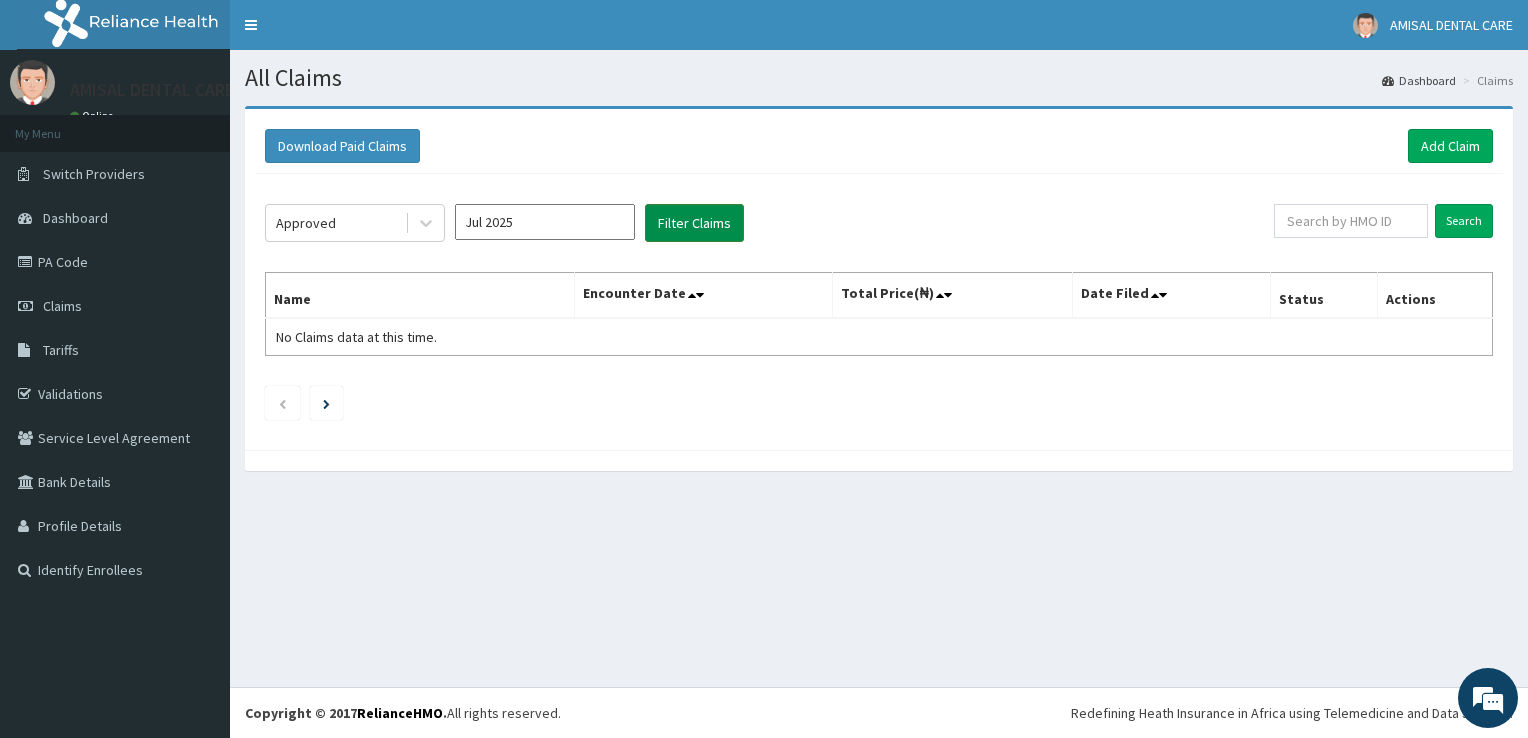 click on "Filter Claims" at bounding box center (694, 223) 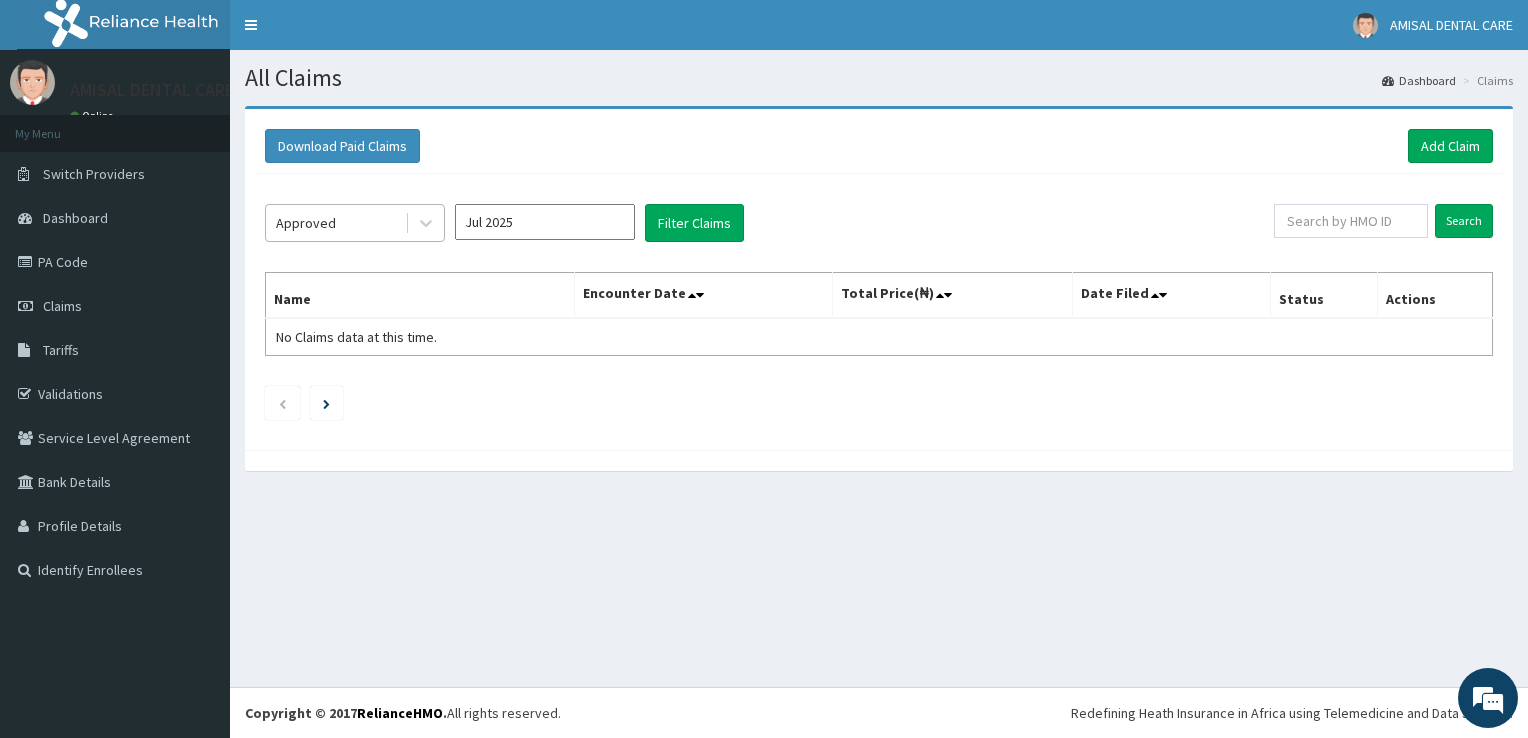 drag, startPoint x: 288, startPoint y: 232, endPoint x: 302, endPoint y: 233, distance: 14.035668 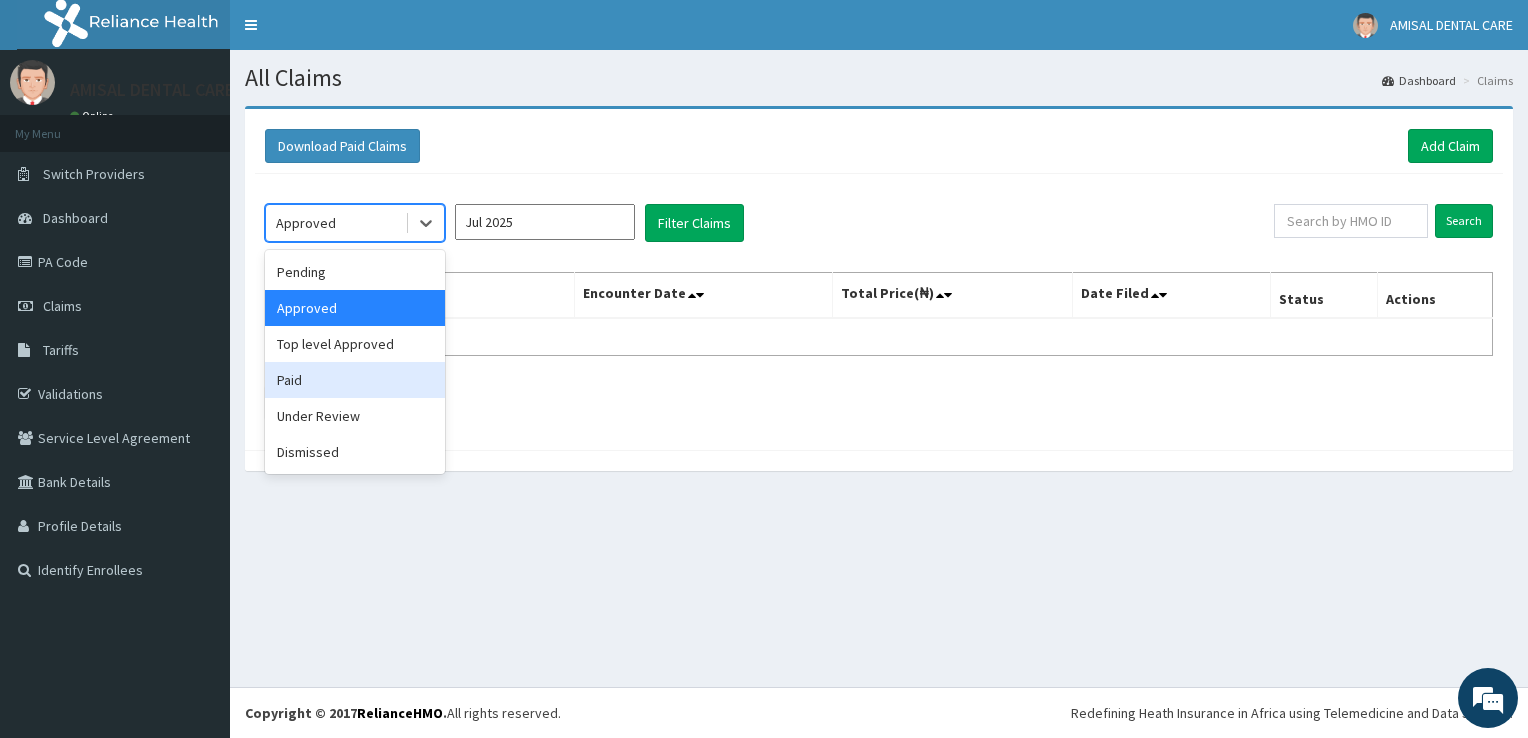 click on "Paid" at bounding box center [355, 380] 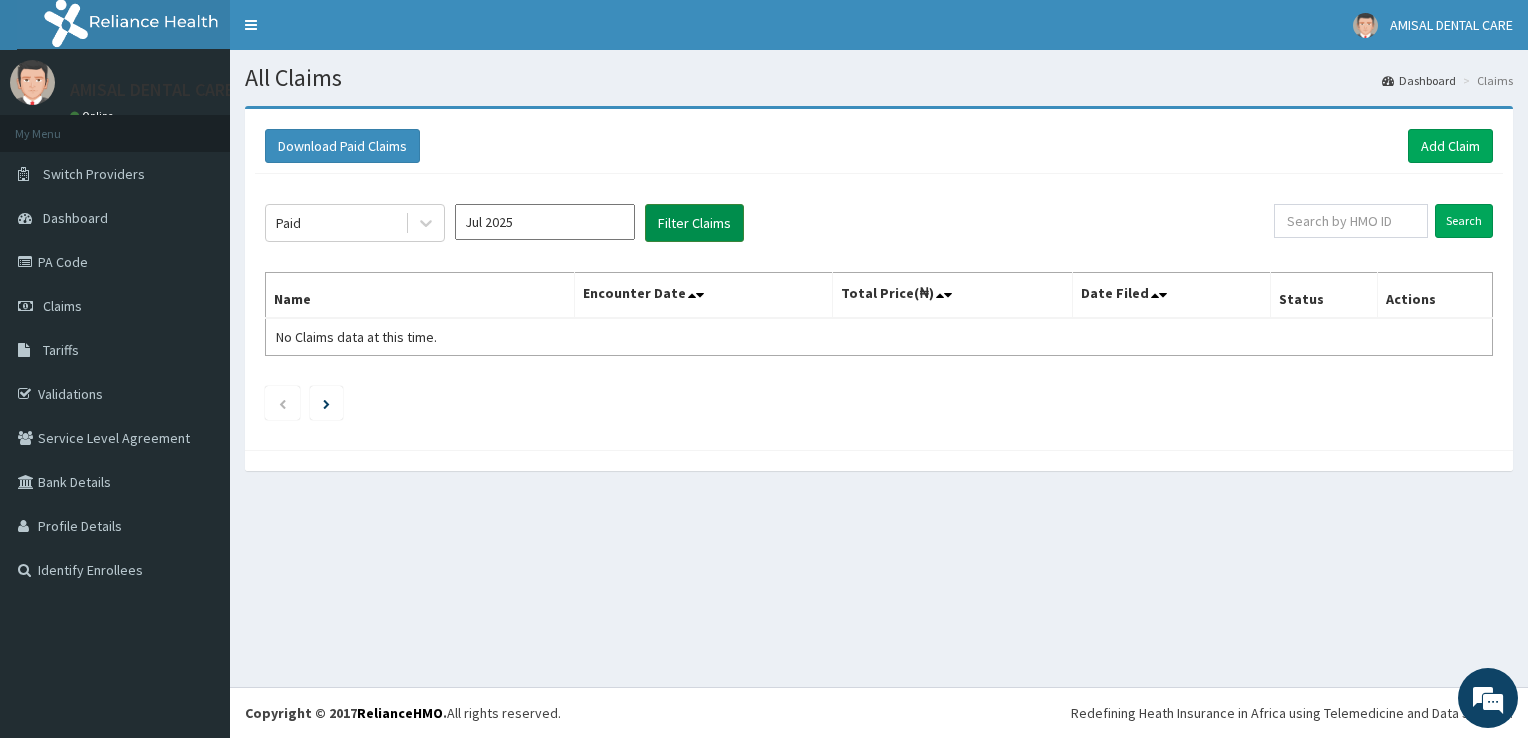 click on "Filter Claims" at bounding box center [694, 223] 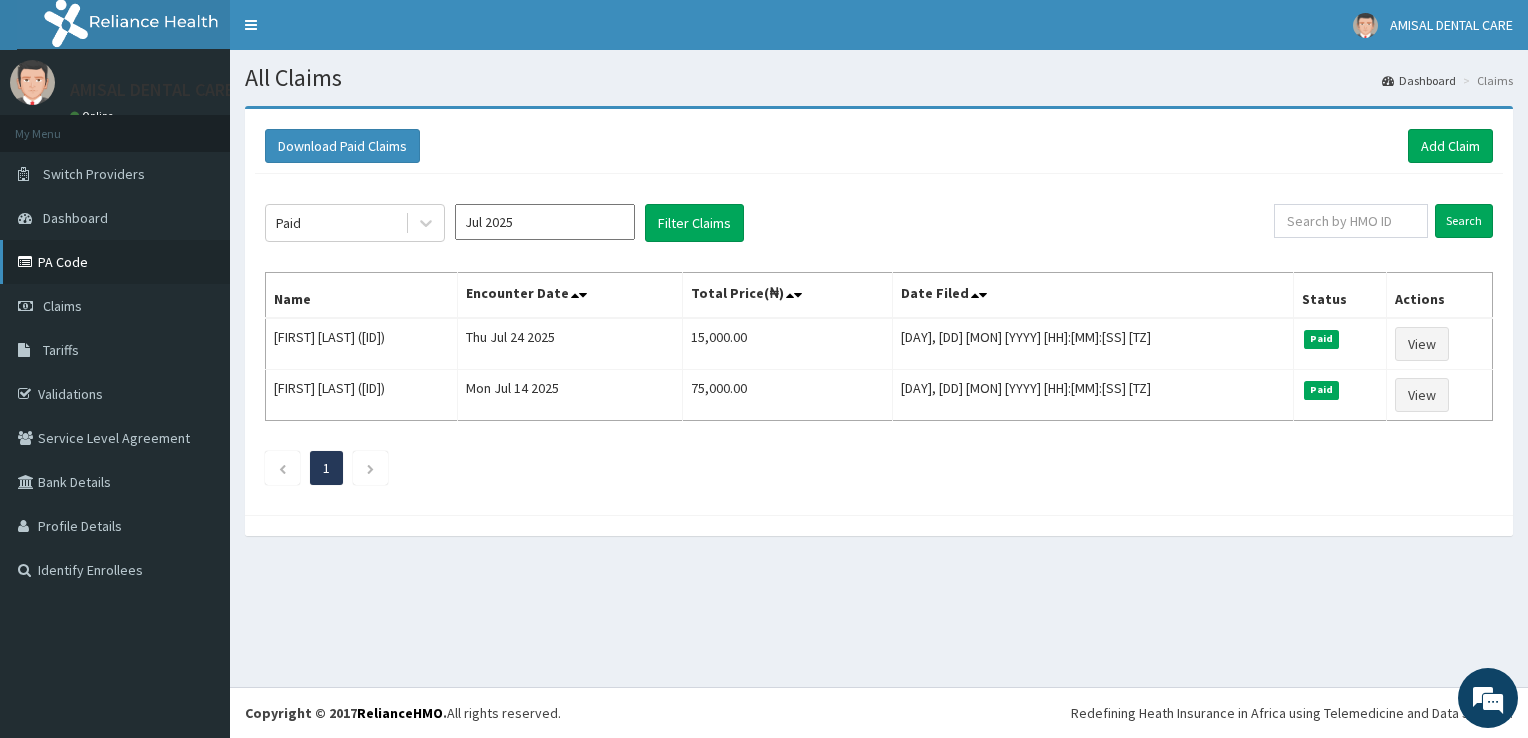 click on "PA Code" at bounding box center [115, 262] 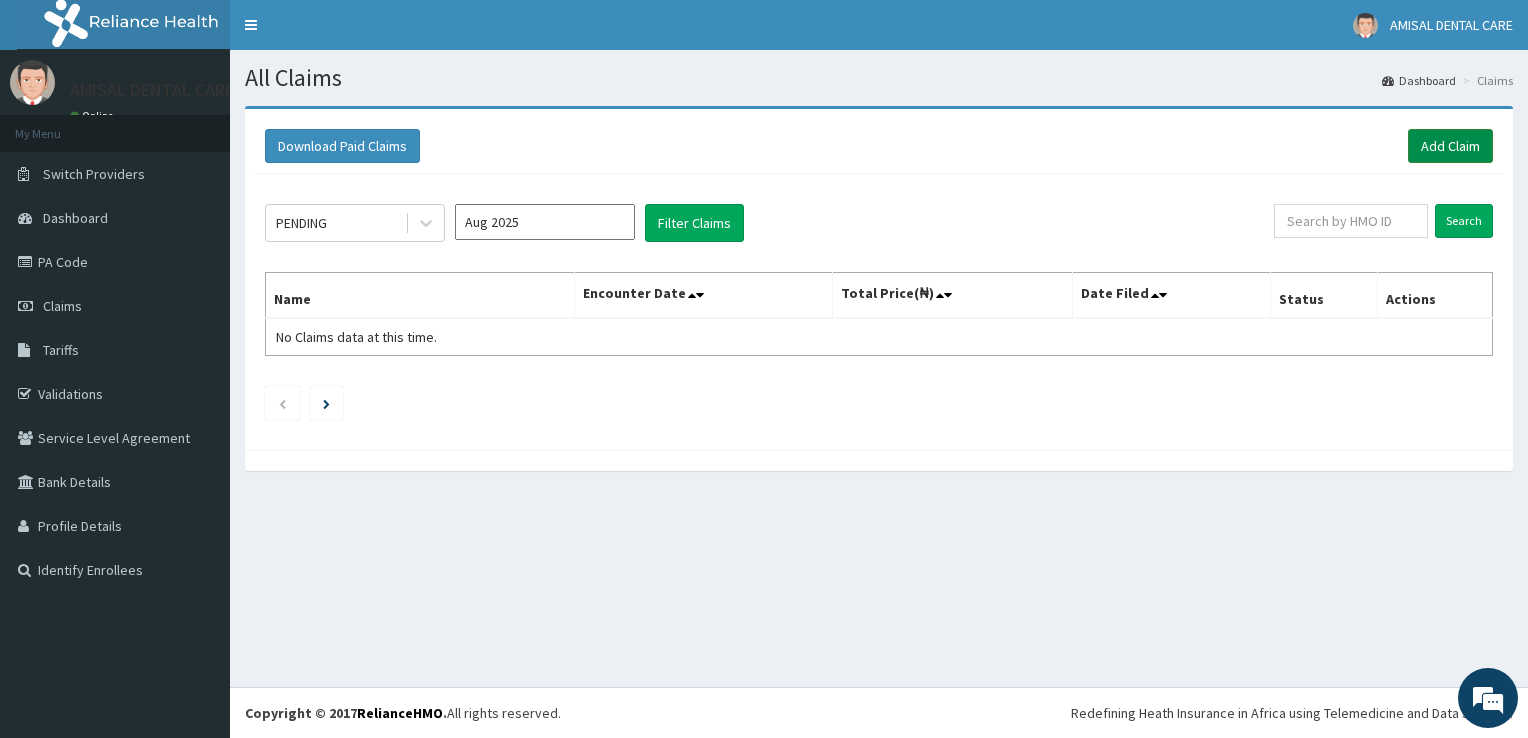 scroll, scrollTop: 0, scrollLeft: 0, axis: both 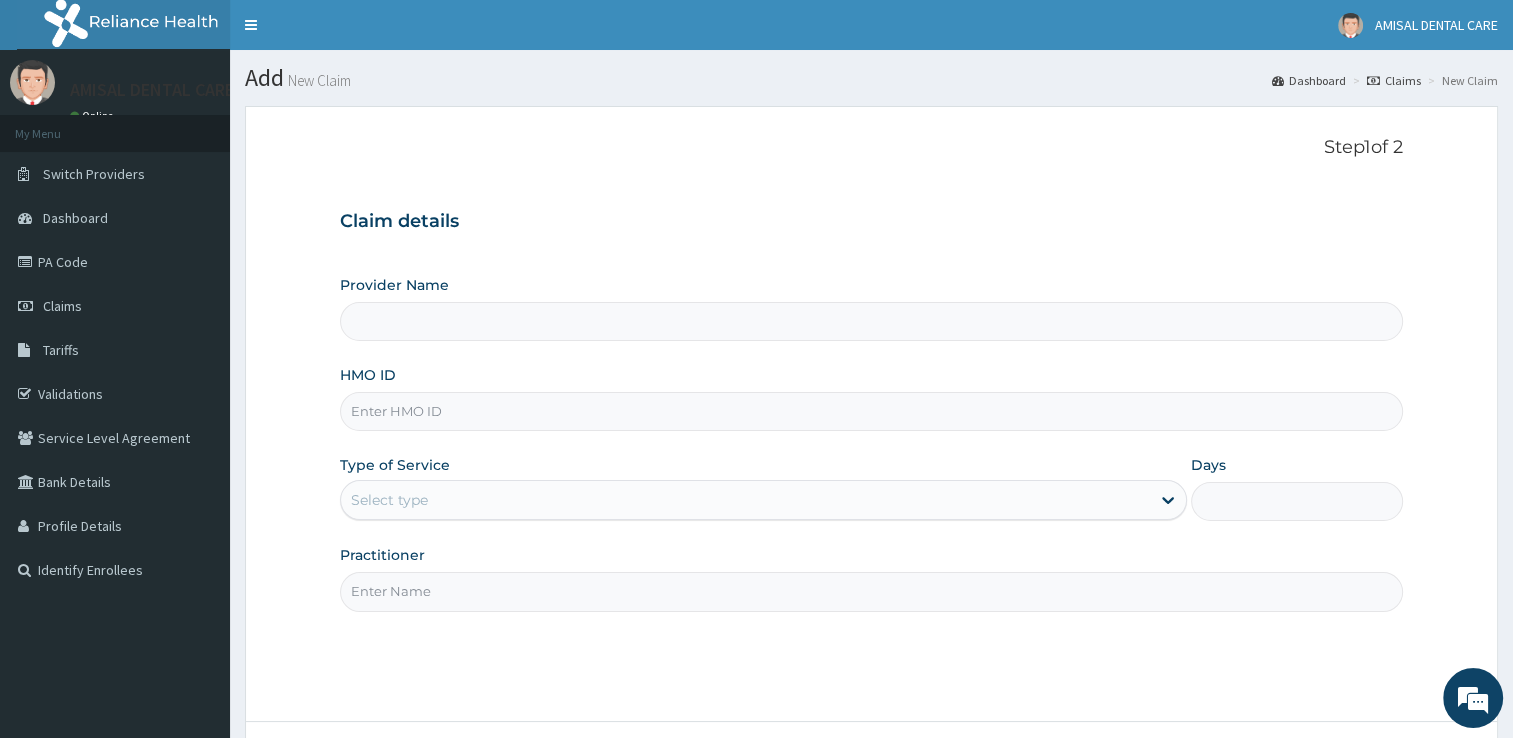 click on "Provider Name" at bounding box center [871, 321] 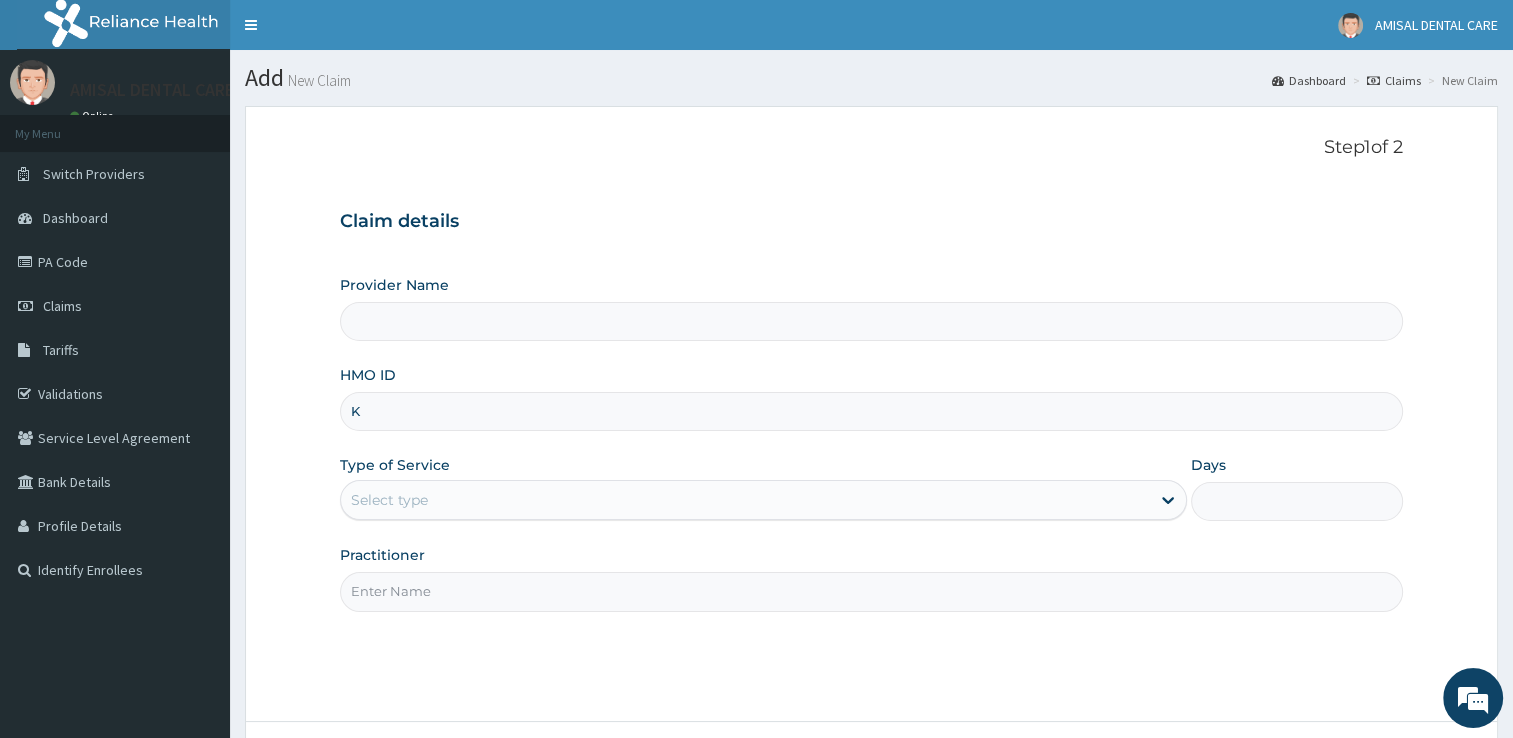 type on "Amisal Dental Centre" 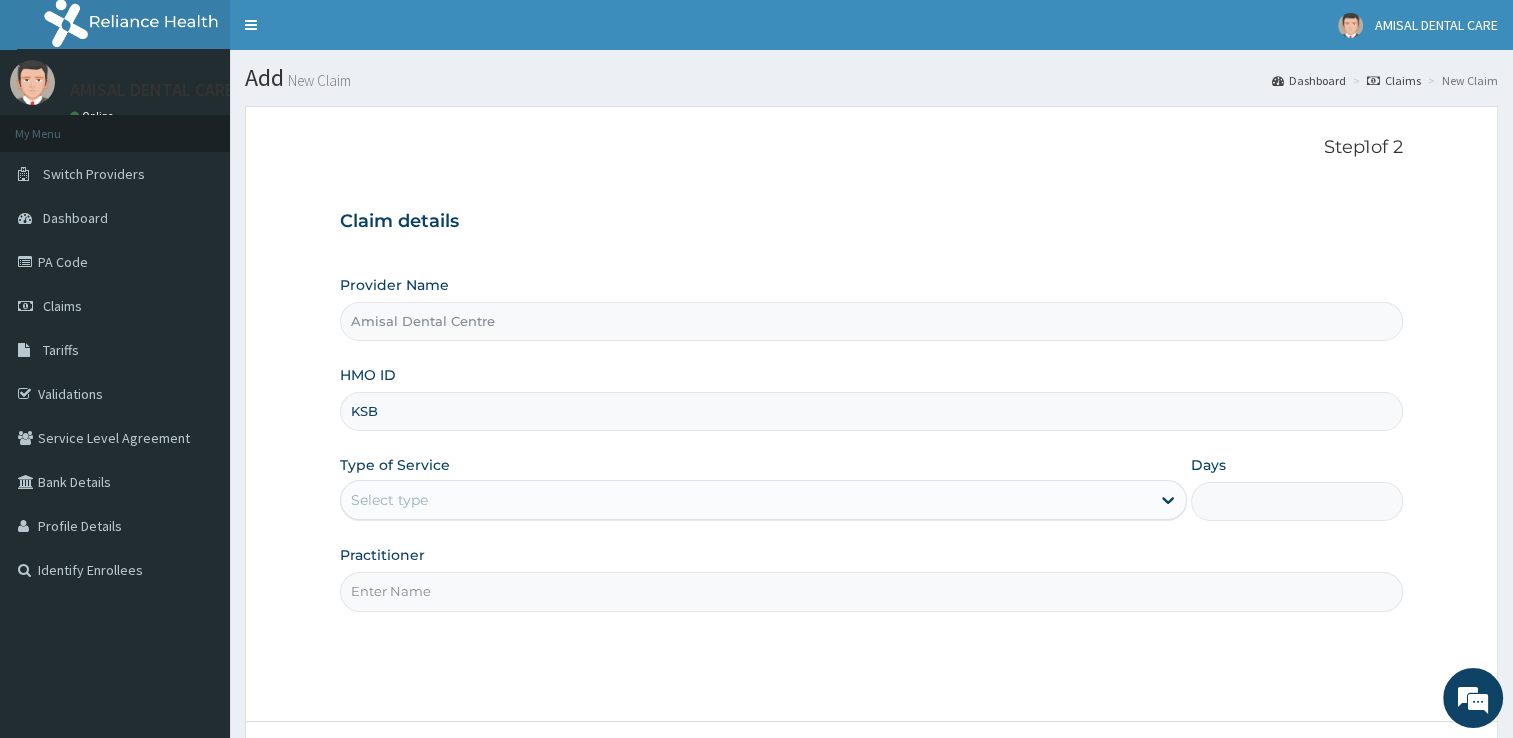 scroll, scrollTop: 0, scrollLeft: 0, axis: both 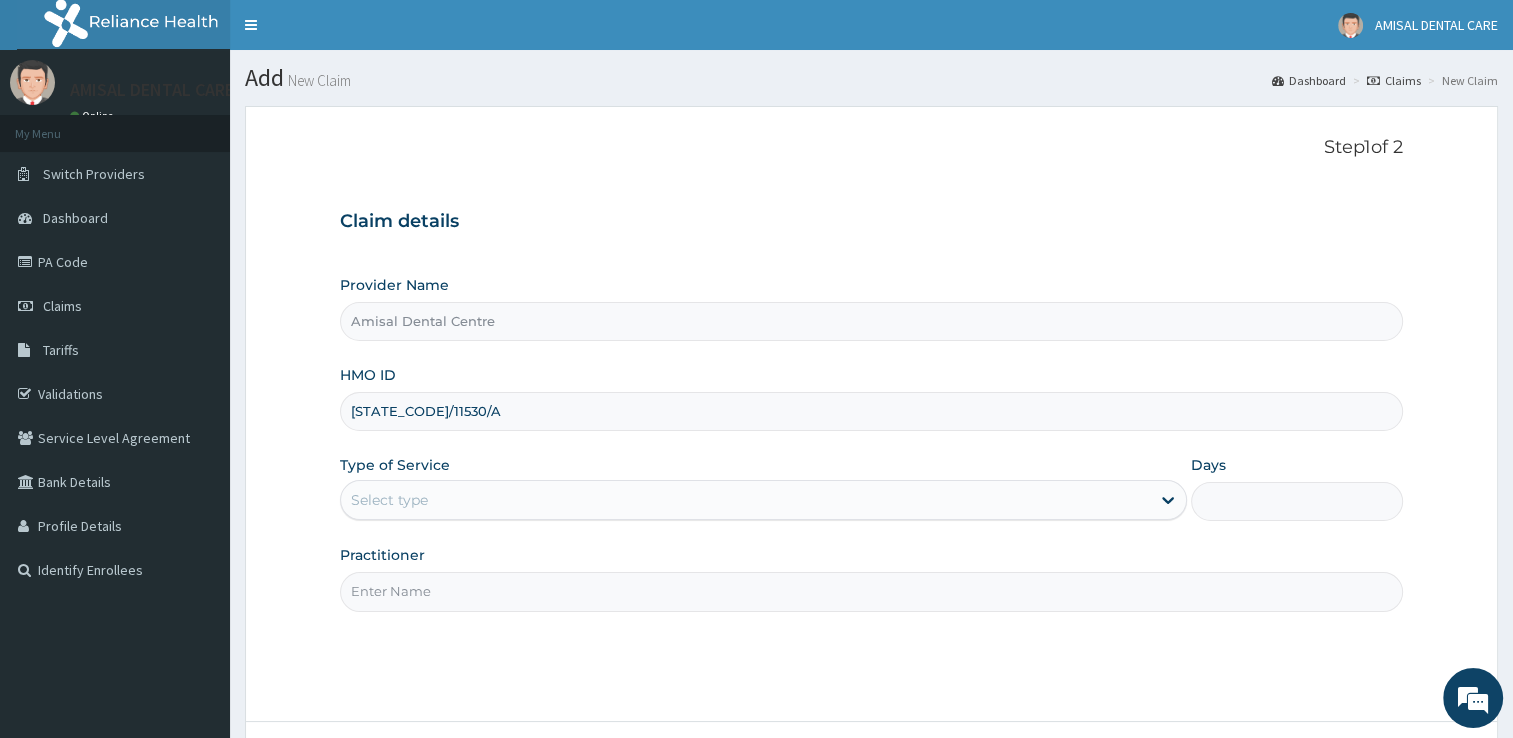 type on "[STATE_CODE]/11530/A" 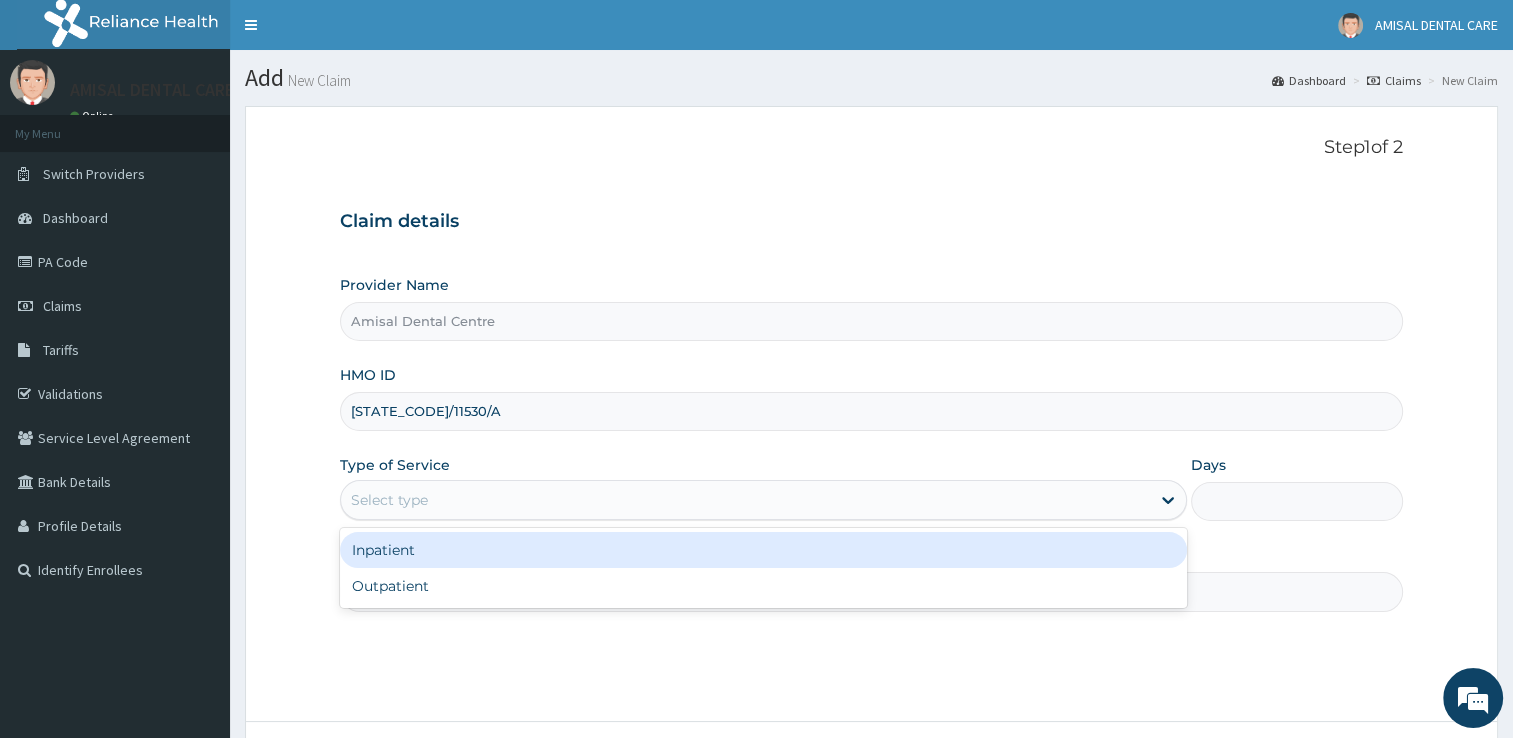 click on "Select type" at bounding box center [763, 500] 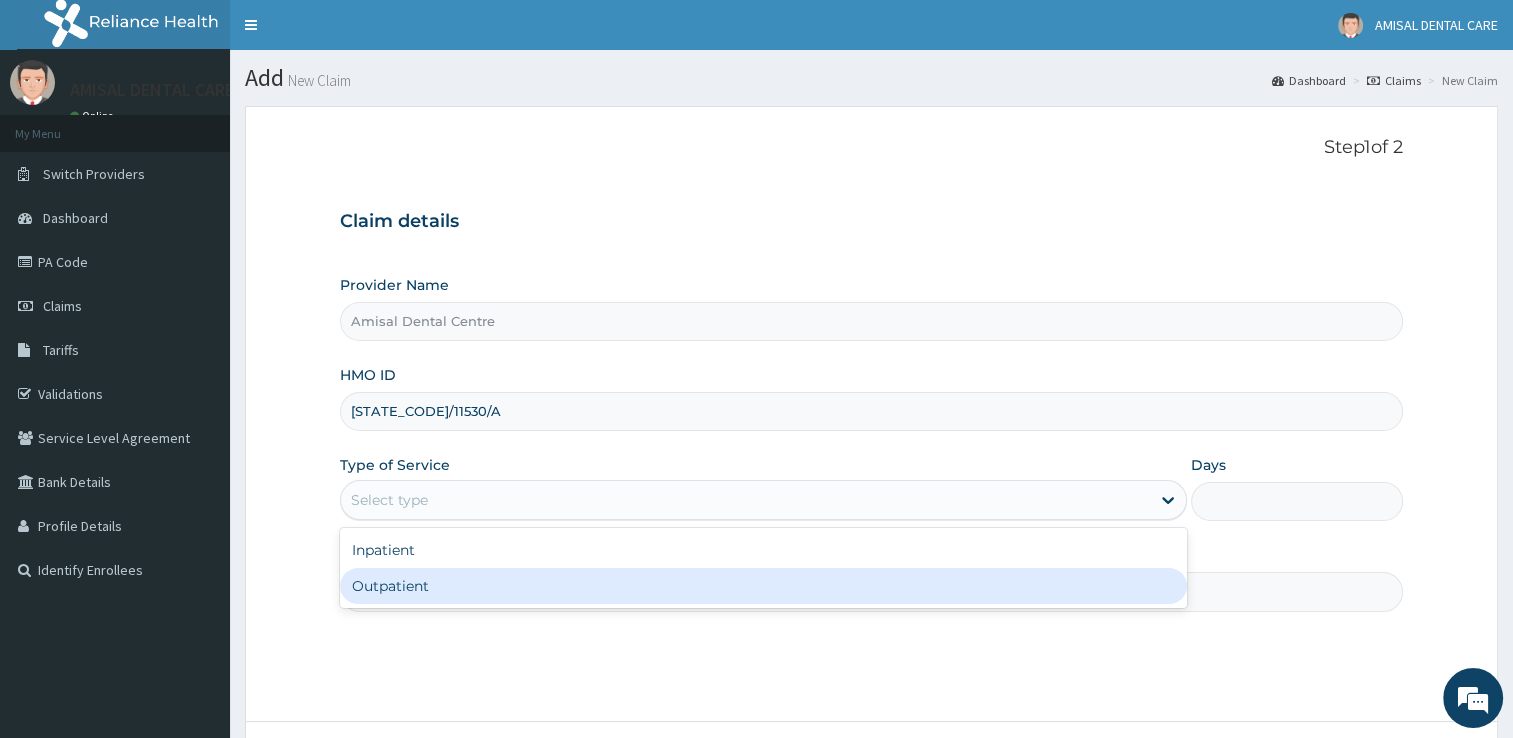 click on "Outpatient" at bounding box center [763, 586] 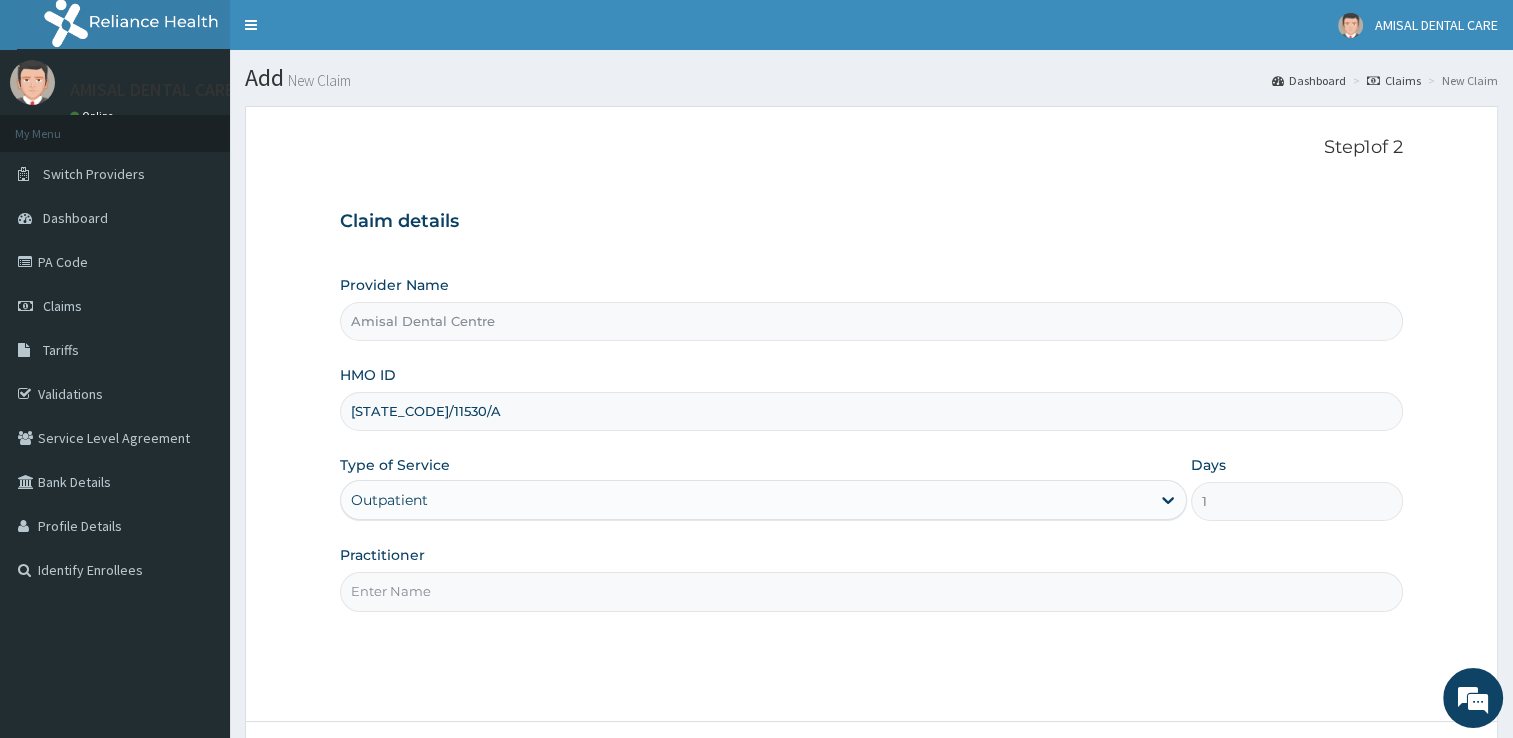 click on "Practitioner" at bounding box center (871, 591) 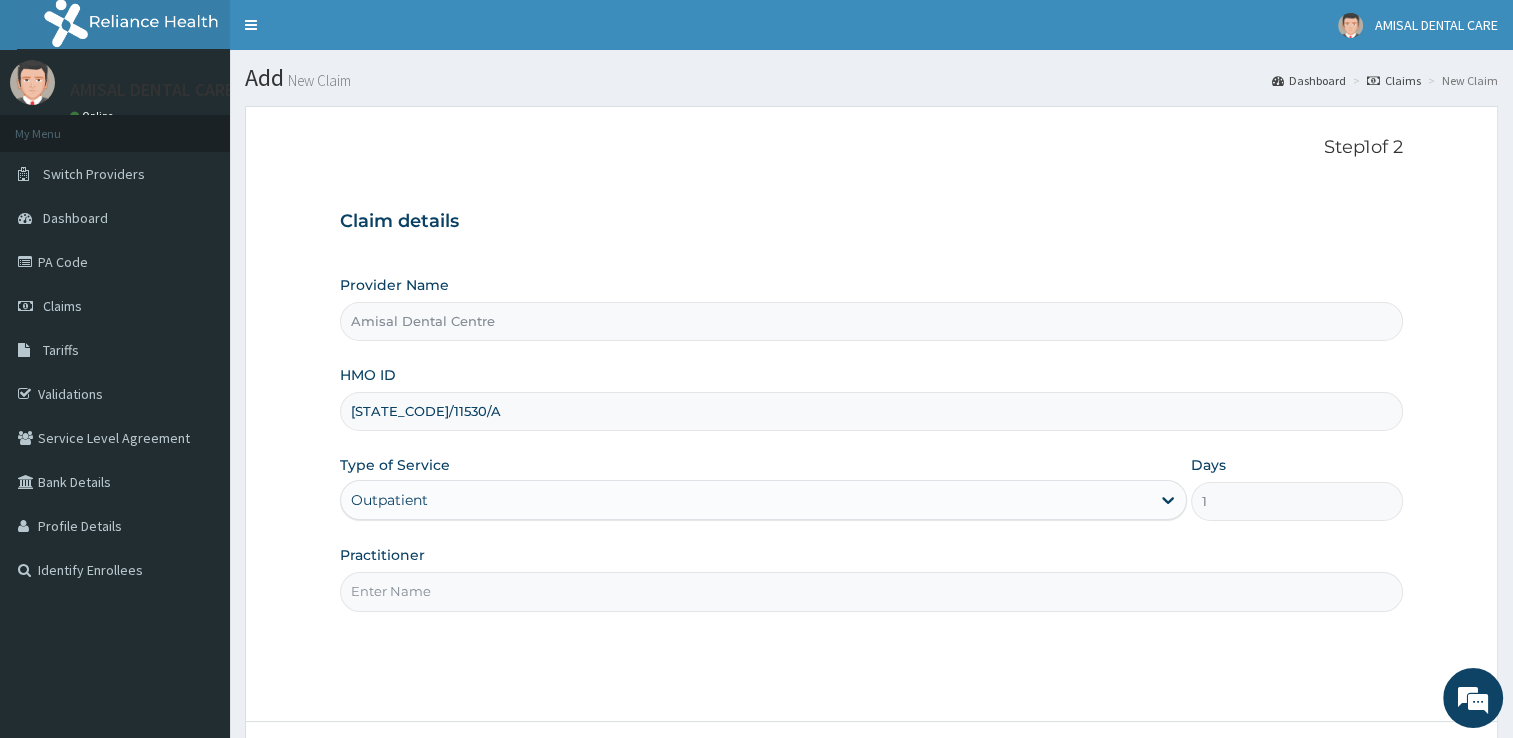 type on "DR [LAST]" 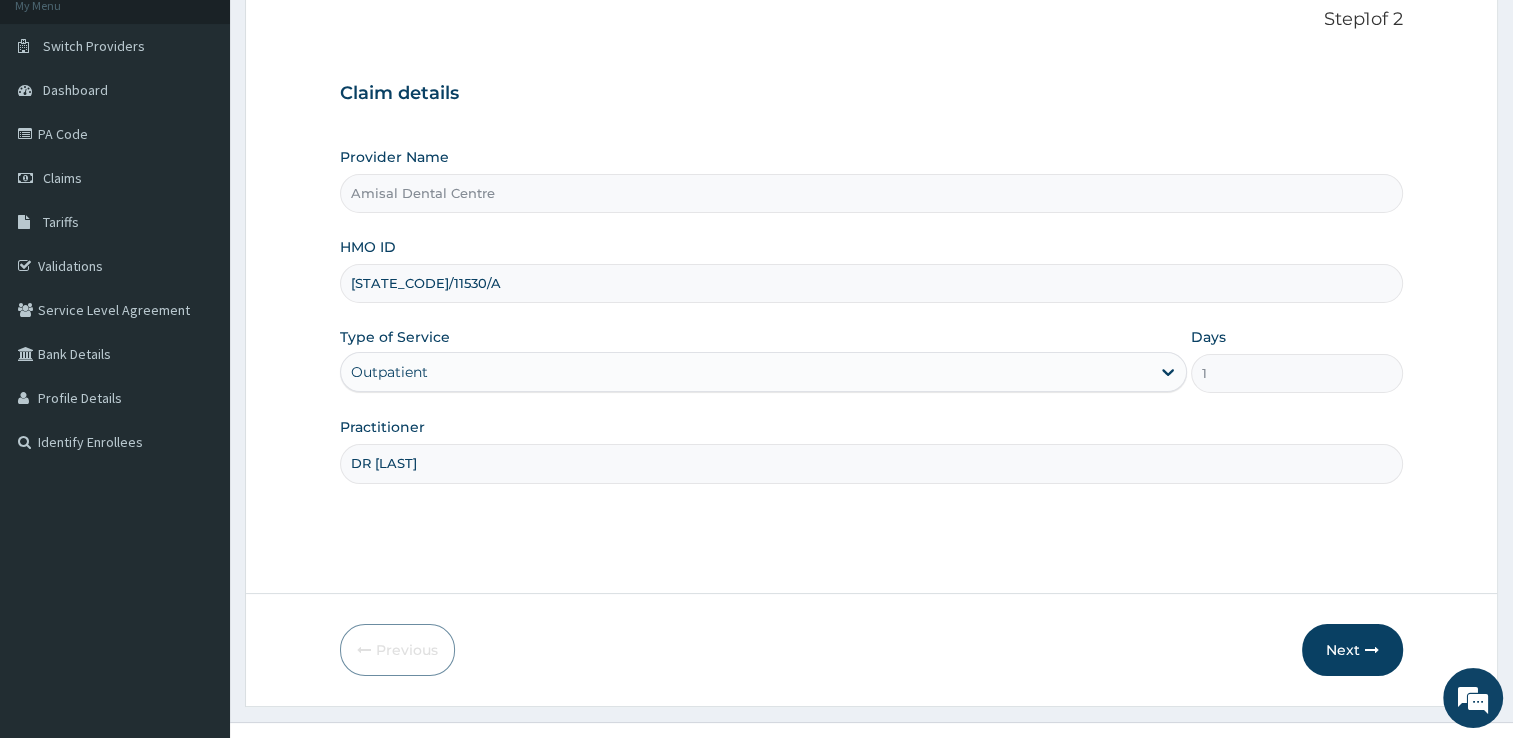 scroll, scrollTop: 162, scrollLeft: 0, axis: vertical 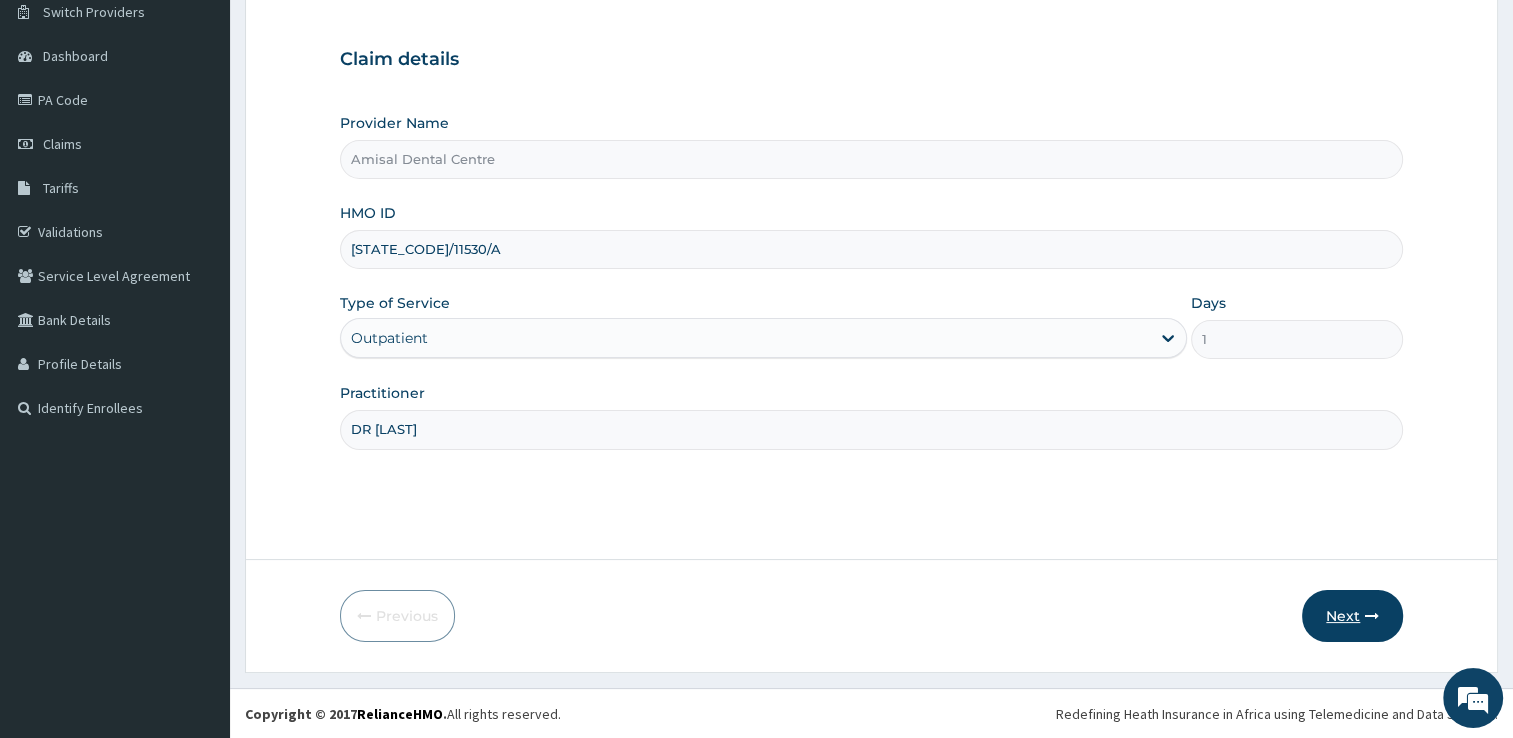 click on "Next" at bounding box center (1352, 616) 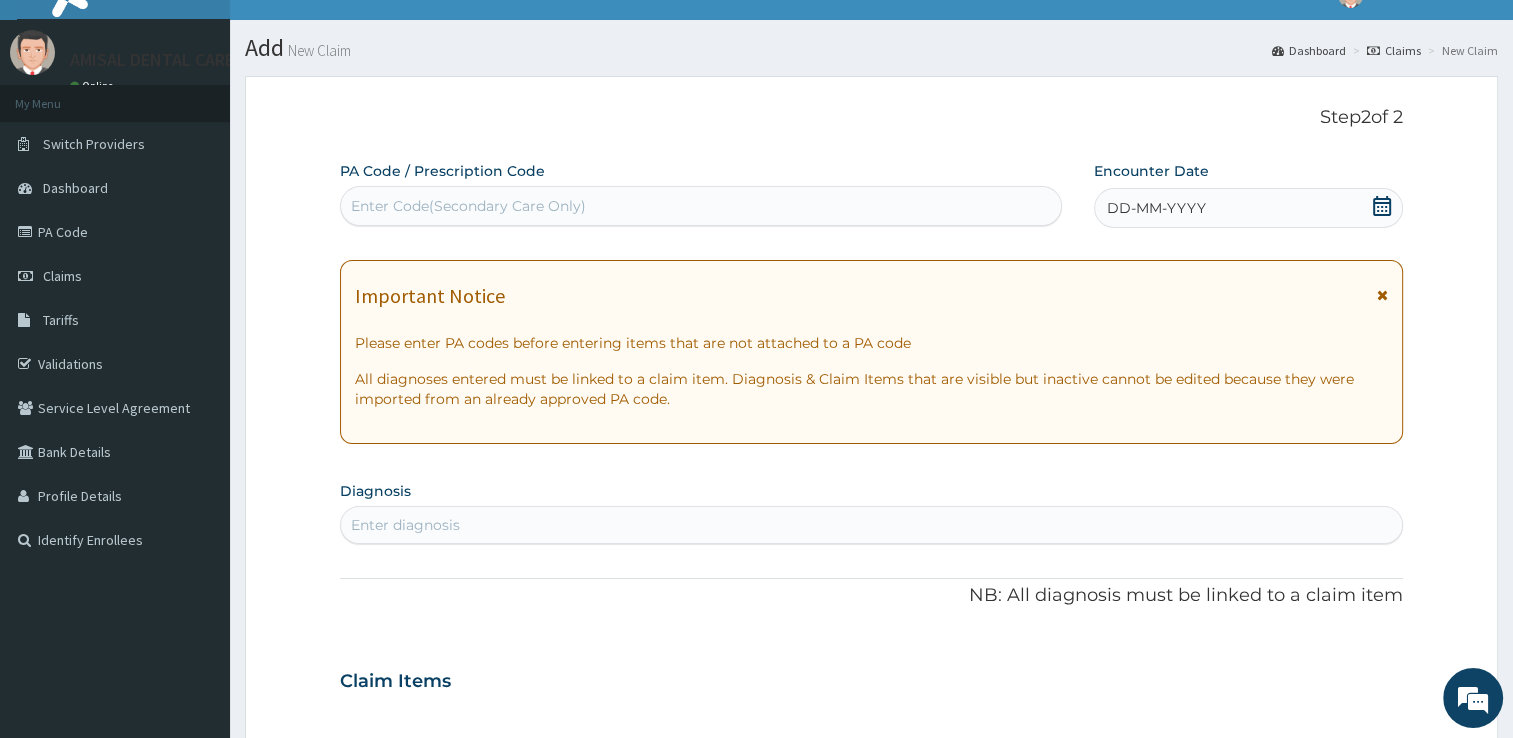 scroll, scrollTop: 0, scrollLeft: 0, axis: both 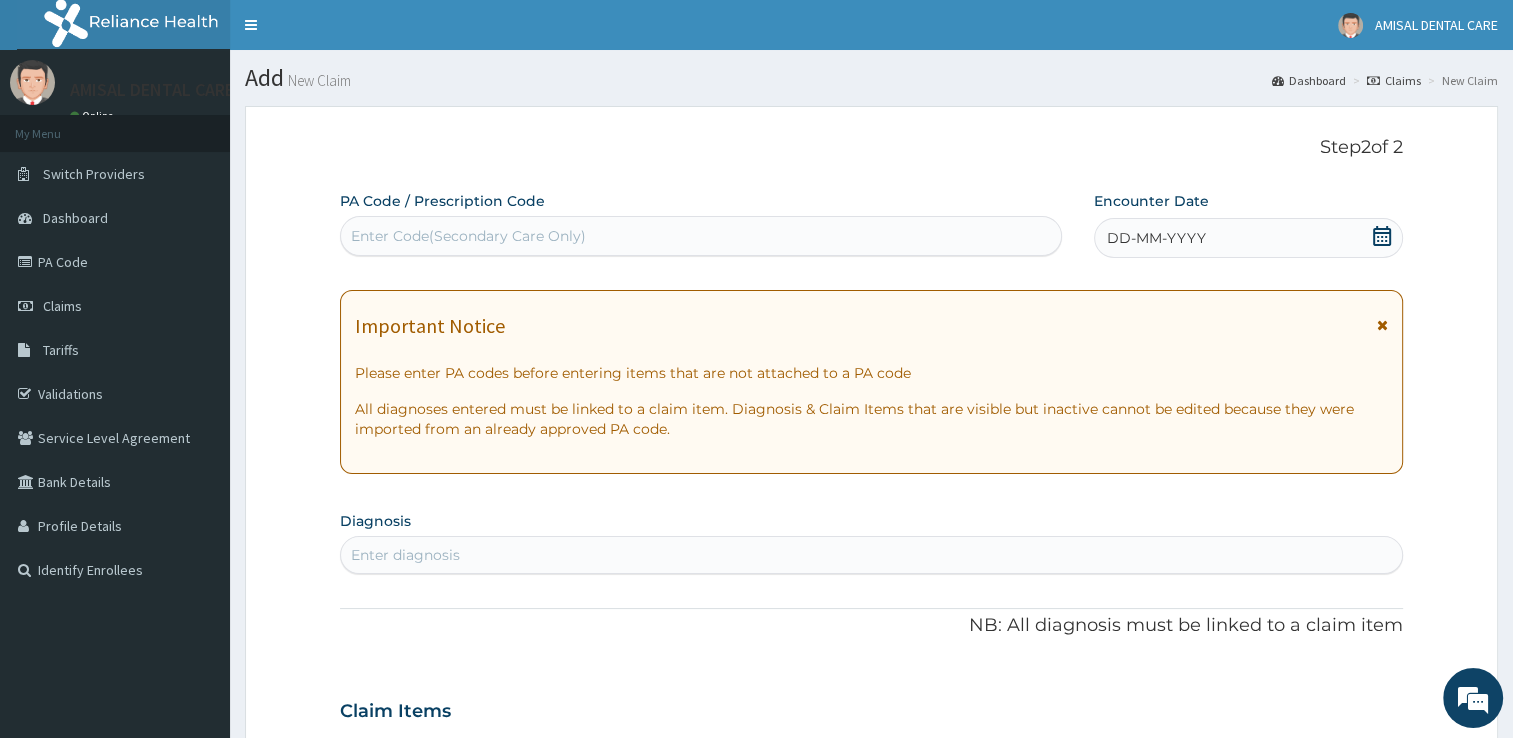 click on "Enter Code(Secondary Care Only)" at bounding box center (468, 236) 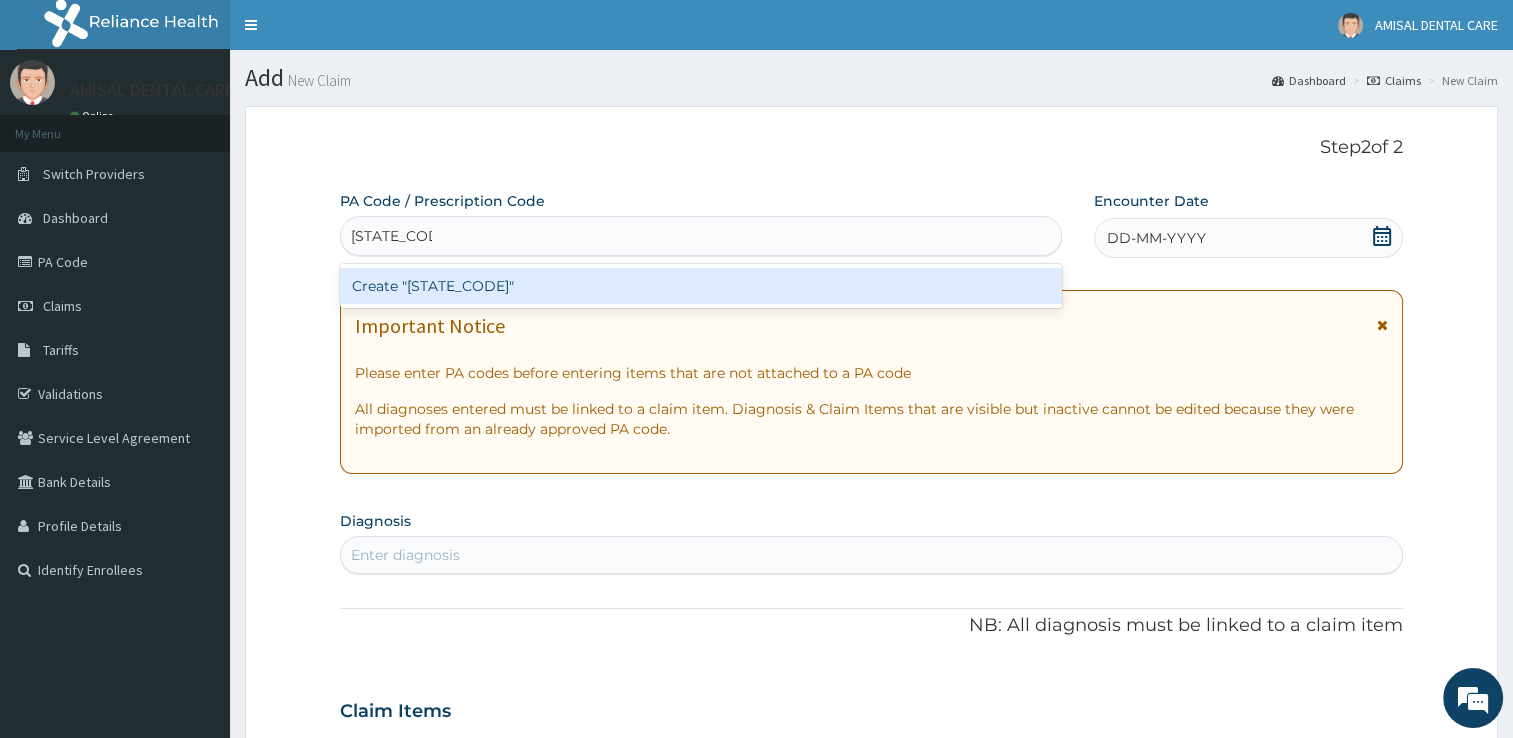 click on "Create "[STATE_CODE]"" at bounding box center (701, 286) 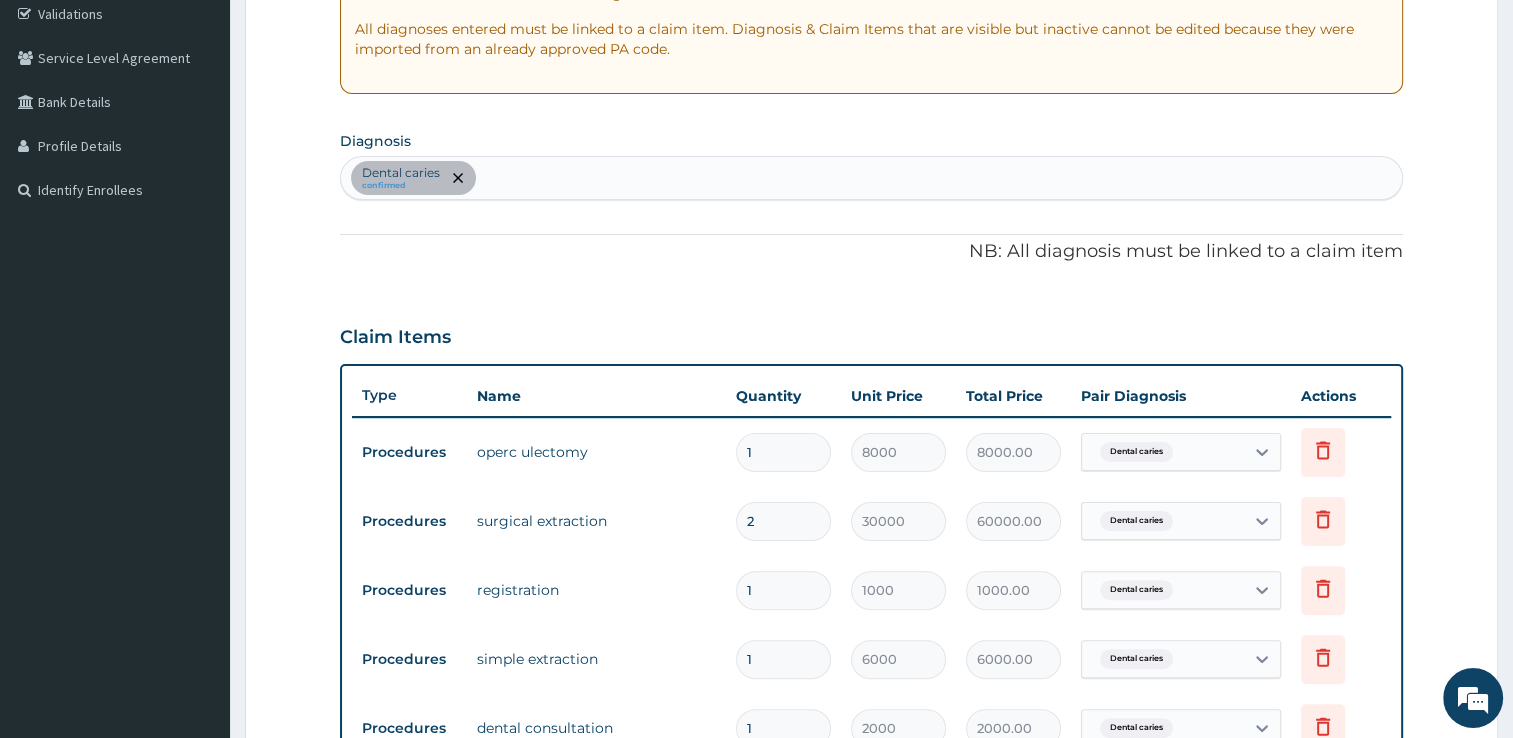 scroll, scrollTop: 880, scrollLeft: 0, axis: vertical 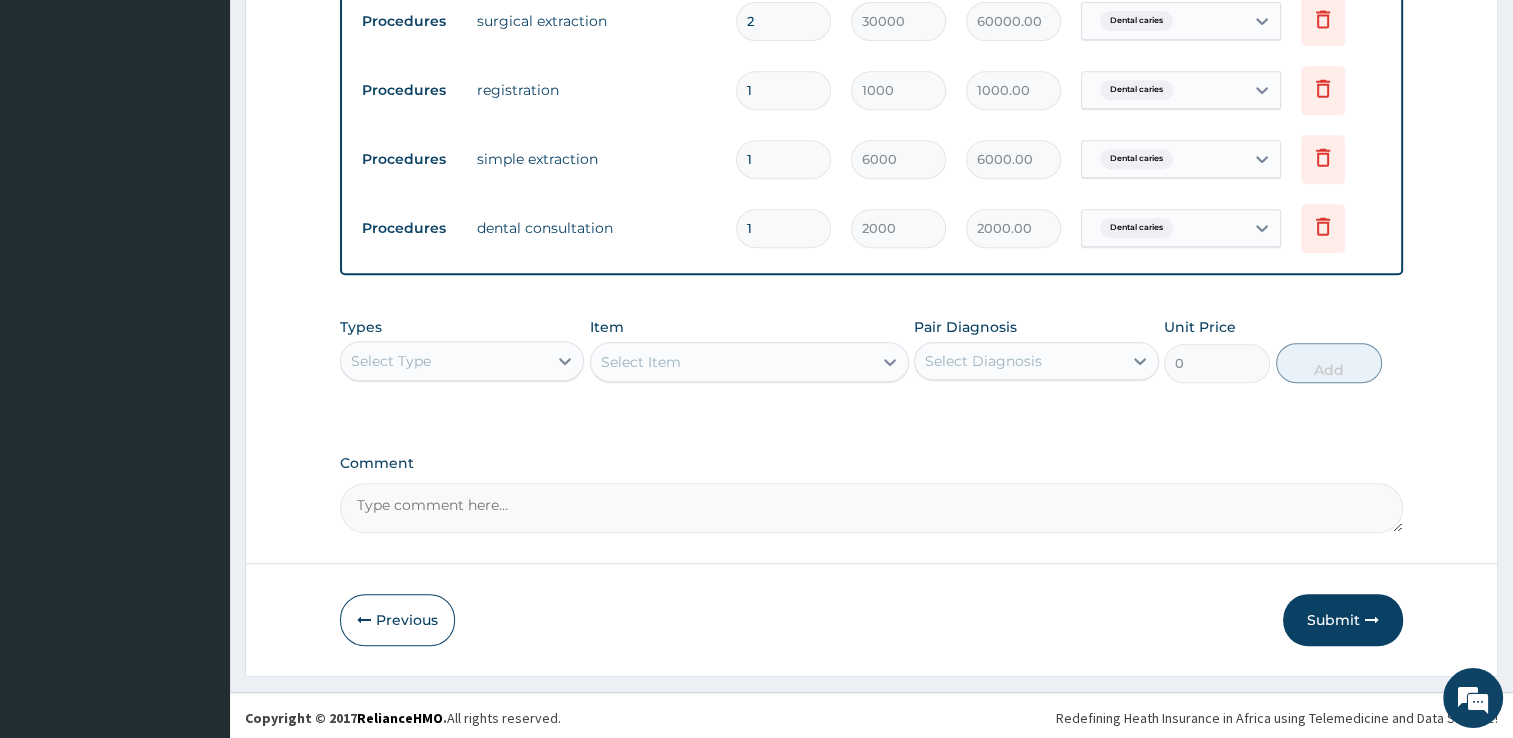 click on "2" at bounding box center [783, 21] 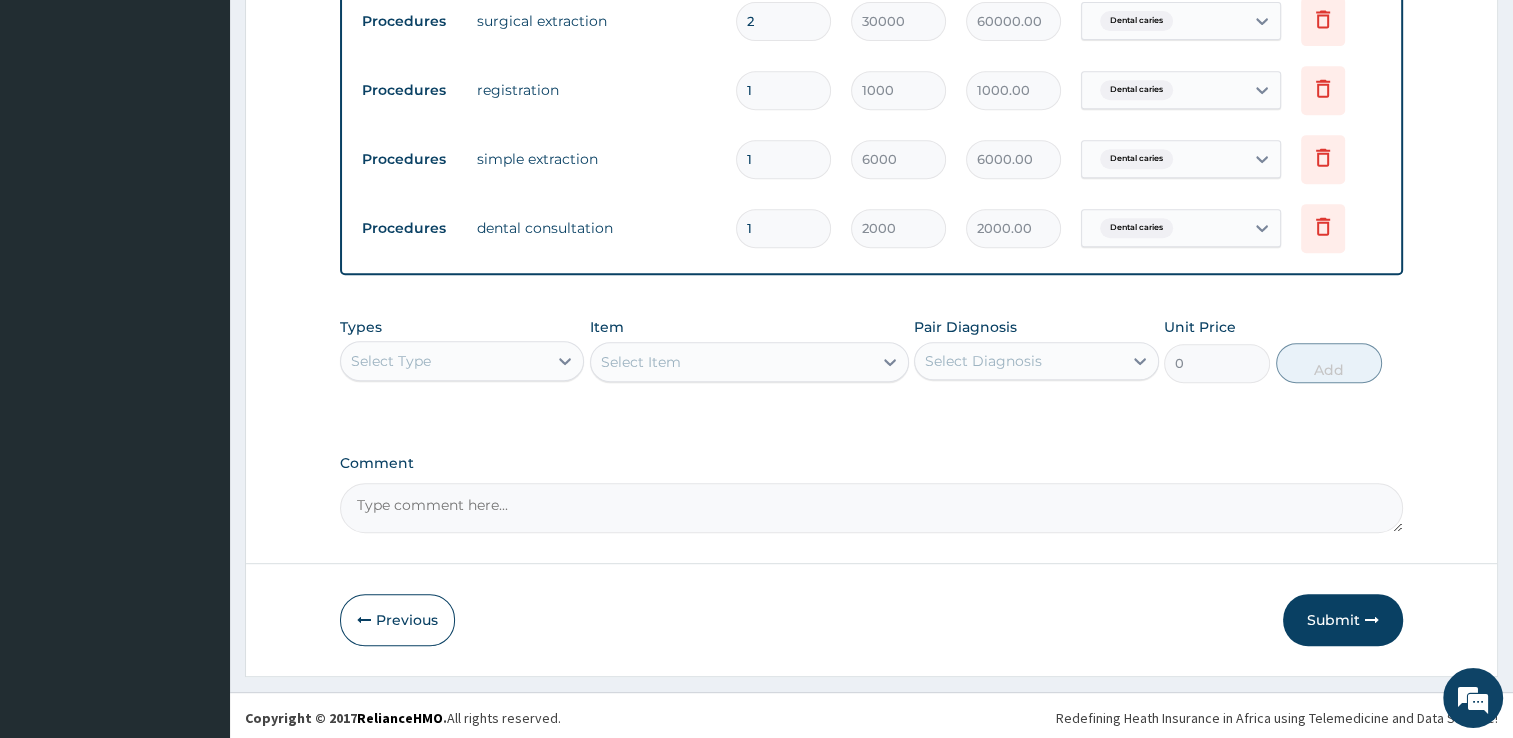 type 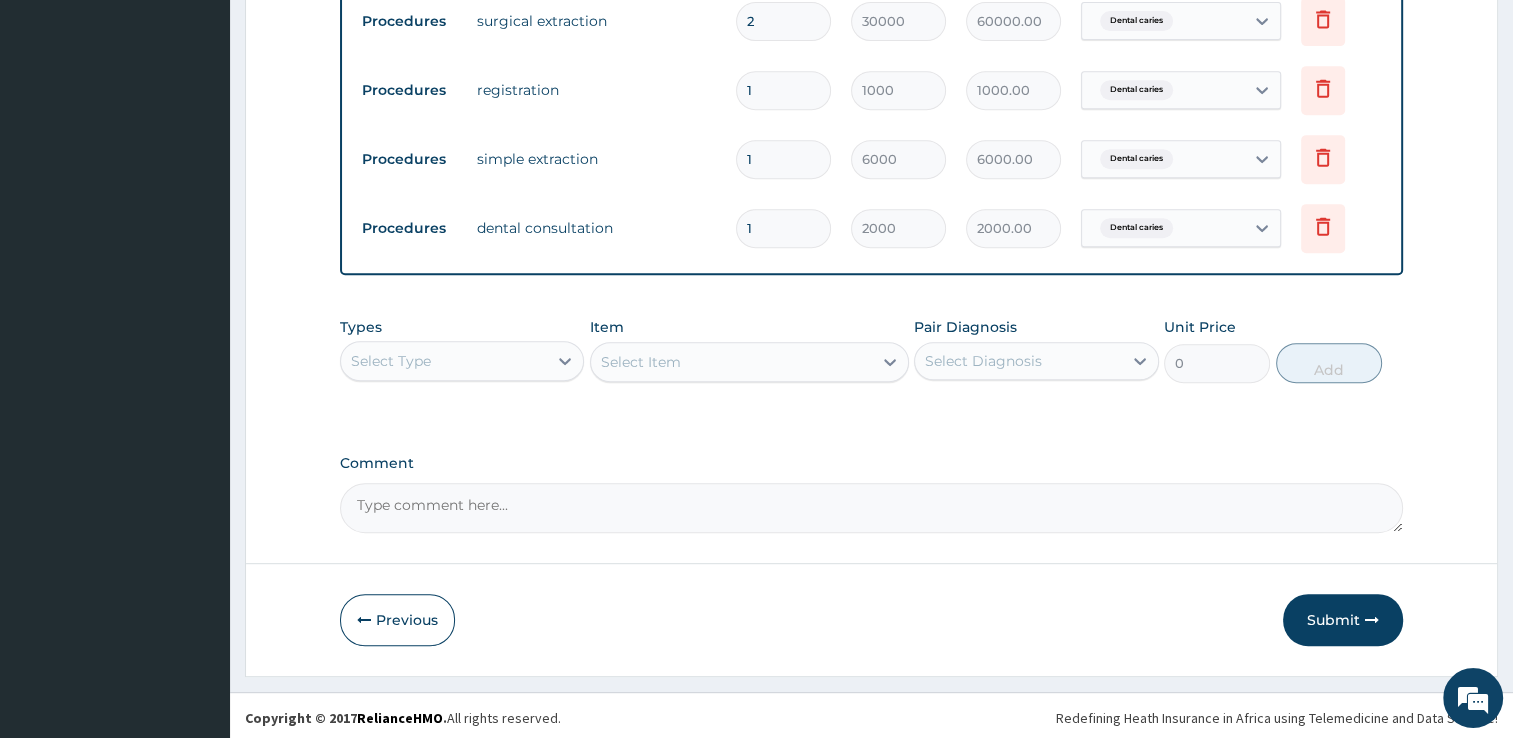 type on "0.00" 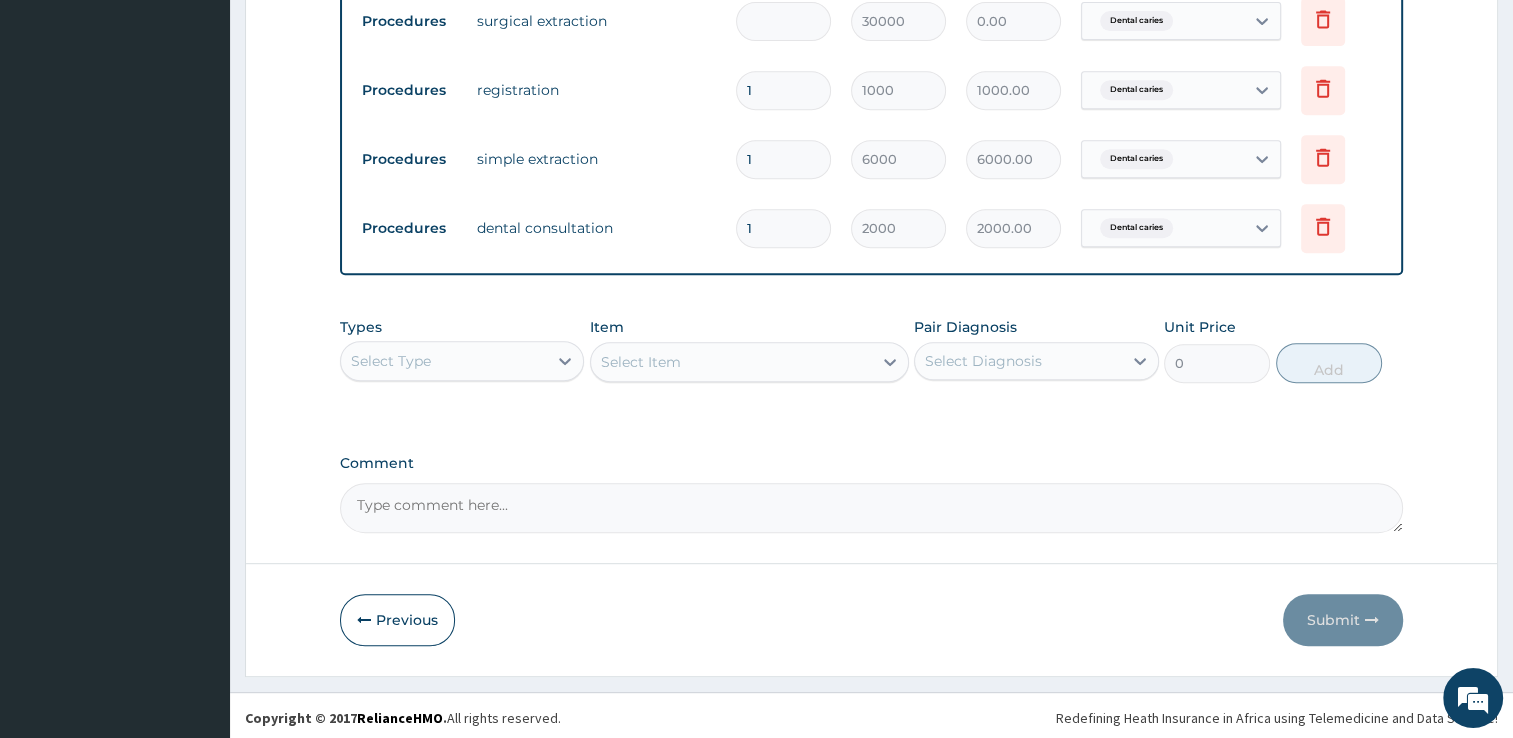 type on "1" 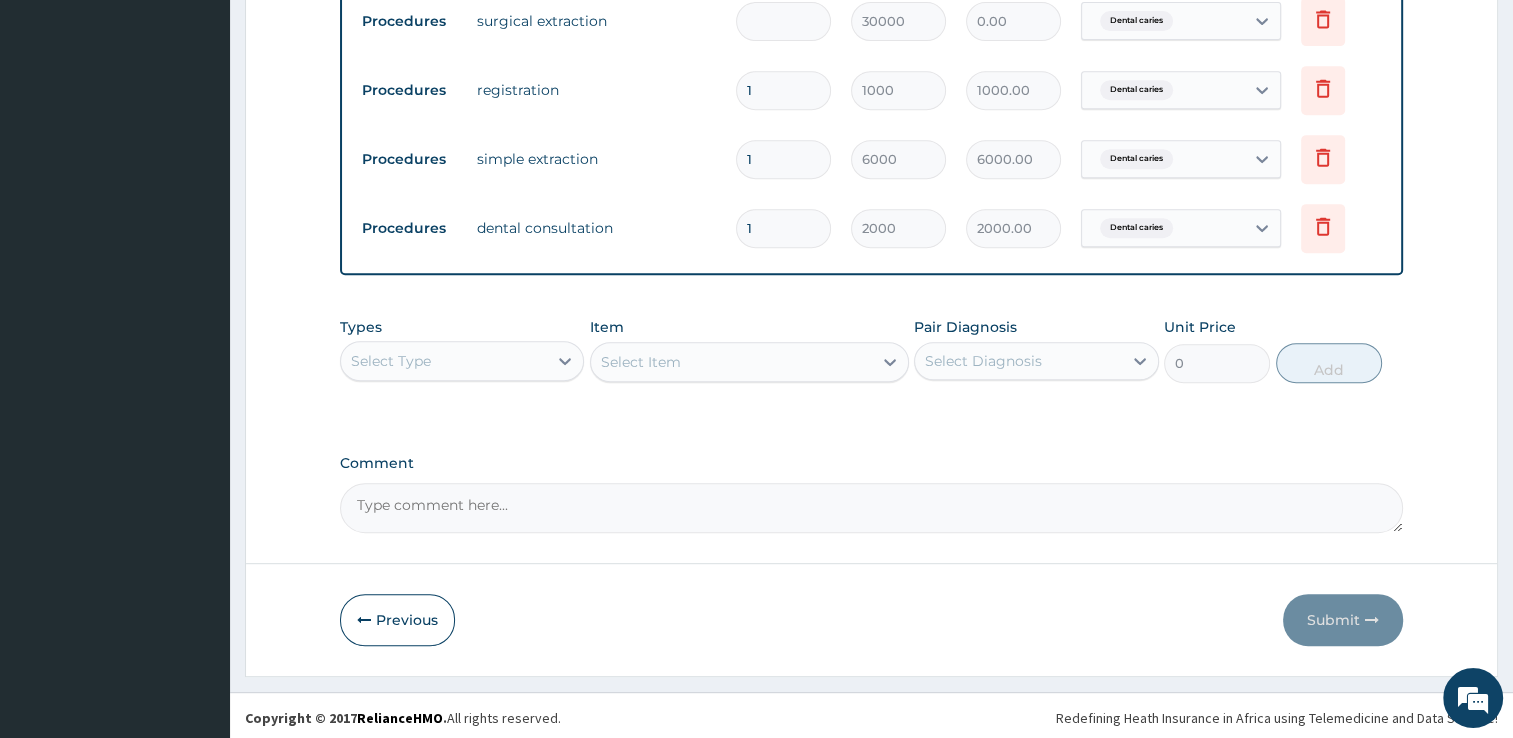 type on "30000.00" 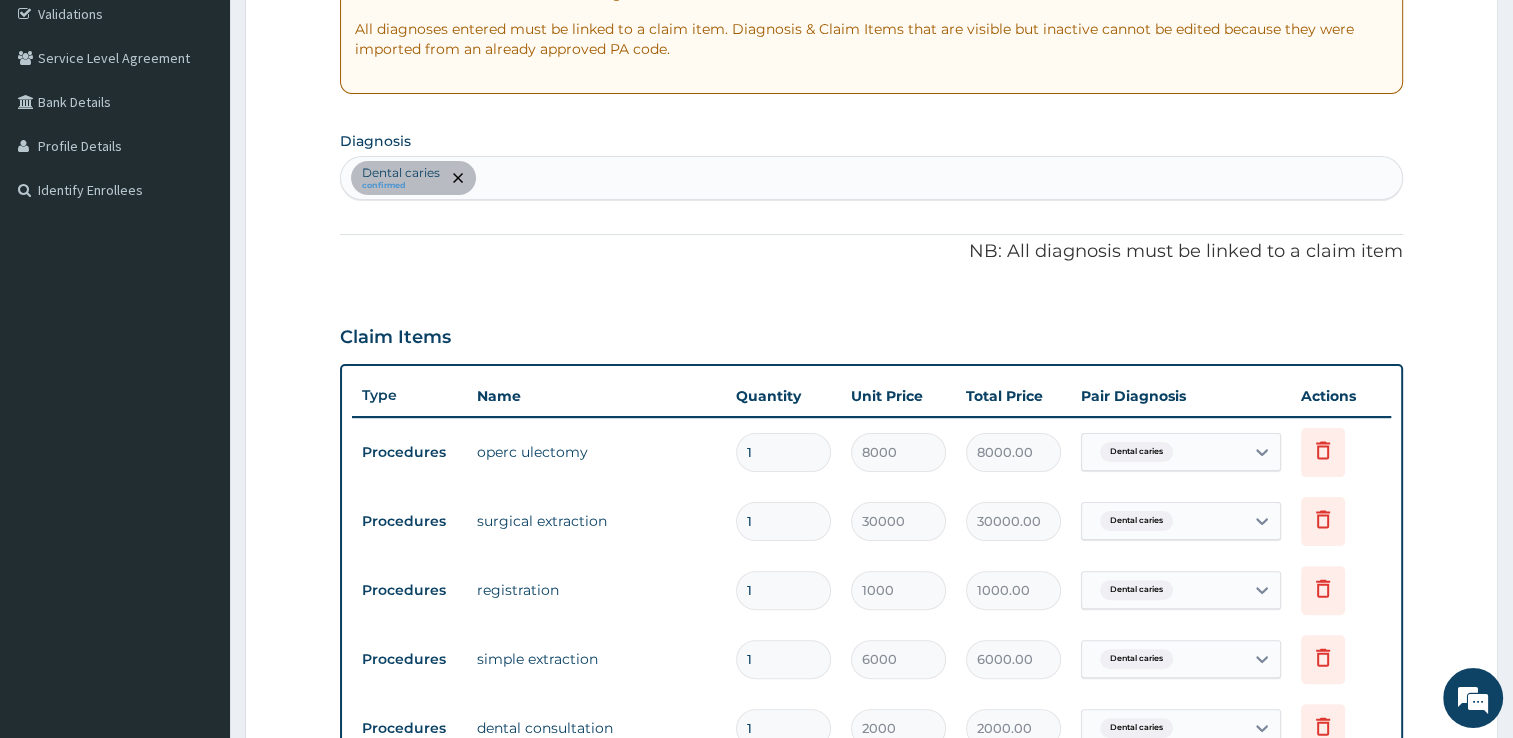 scroll, scrollTop: 880, scrollLeft: 0, axis: vertical 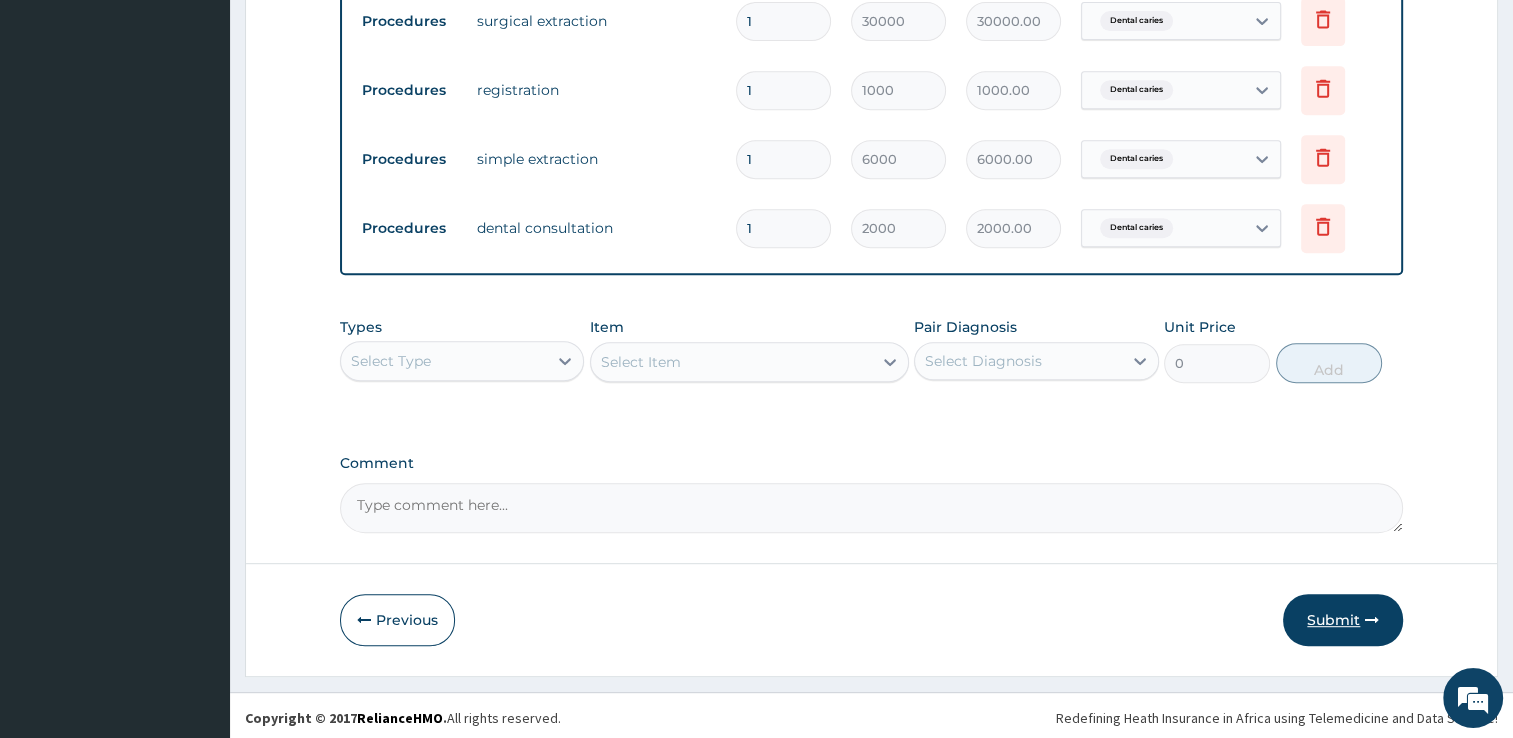 type on "1" 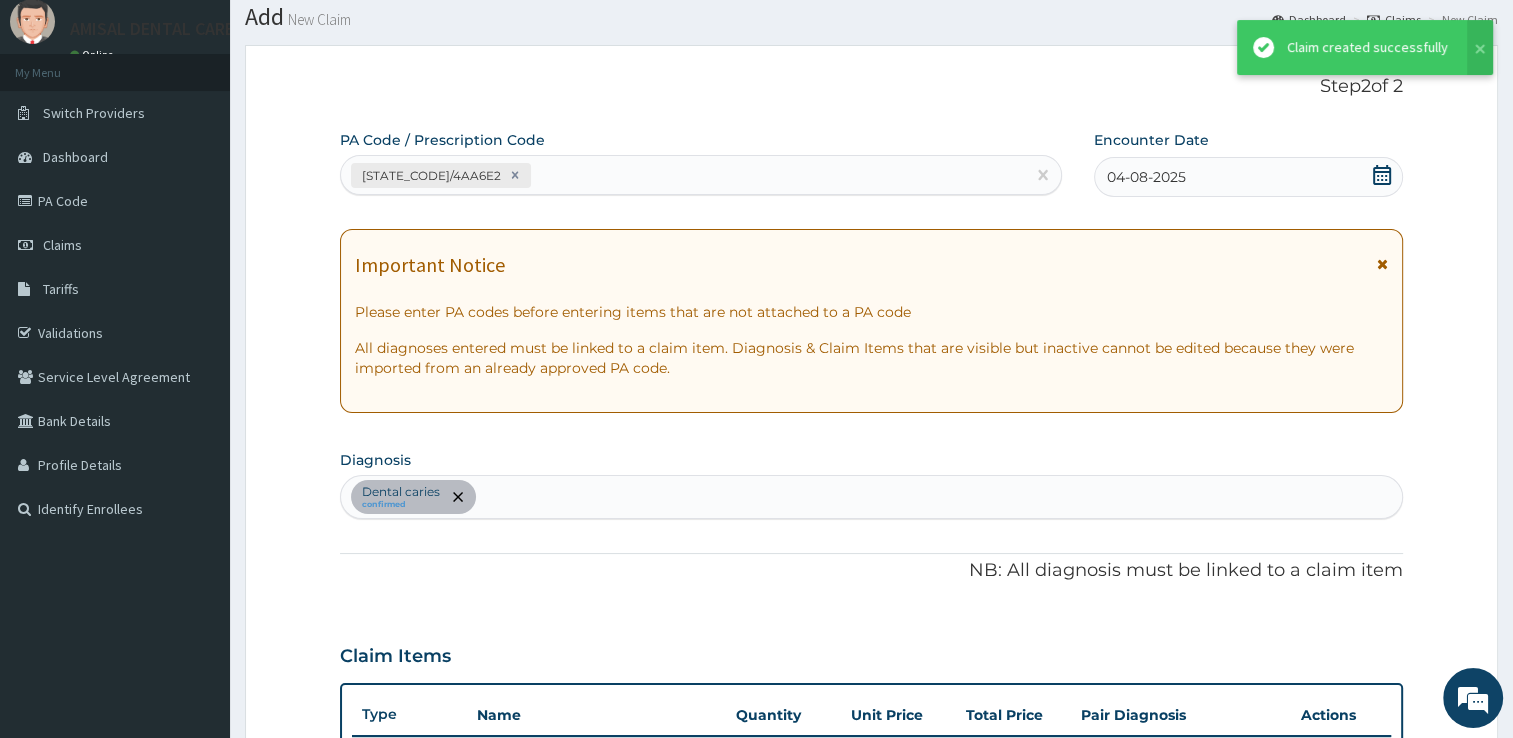 scroll, scrollTop: 880, scrollLeft: 0, axis: vertical 